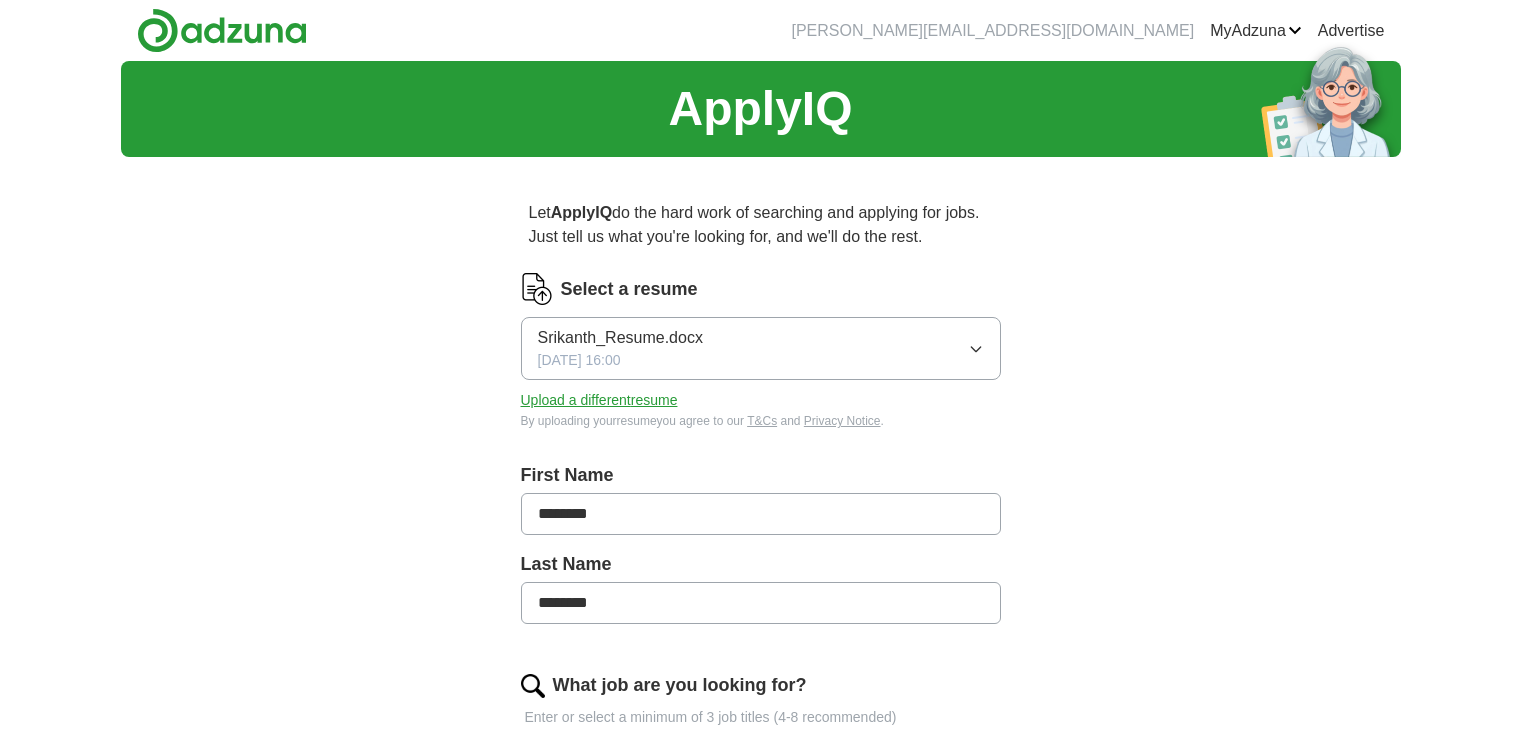 scroll, scrollTop: 0, scrollLeft: 0, axis: both 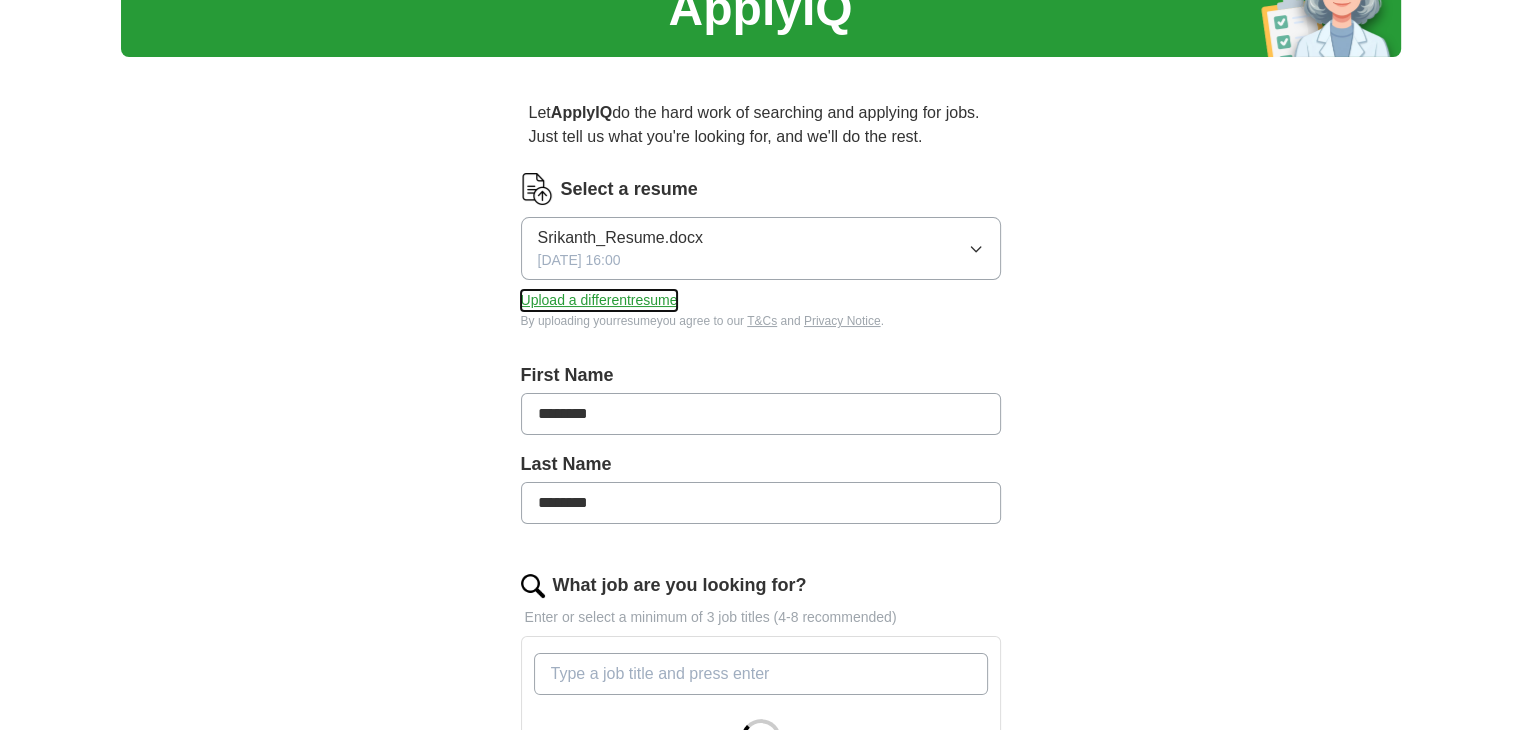 click on "Upload a different  resume" at bounding box center [599, 300] 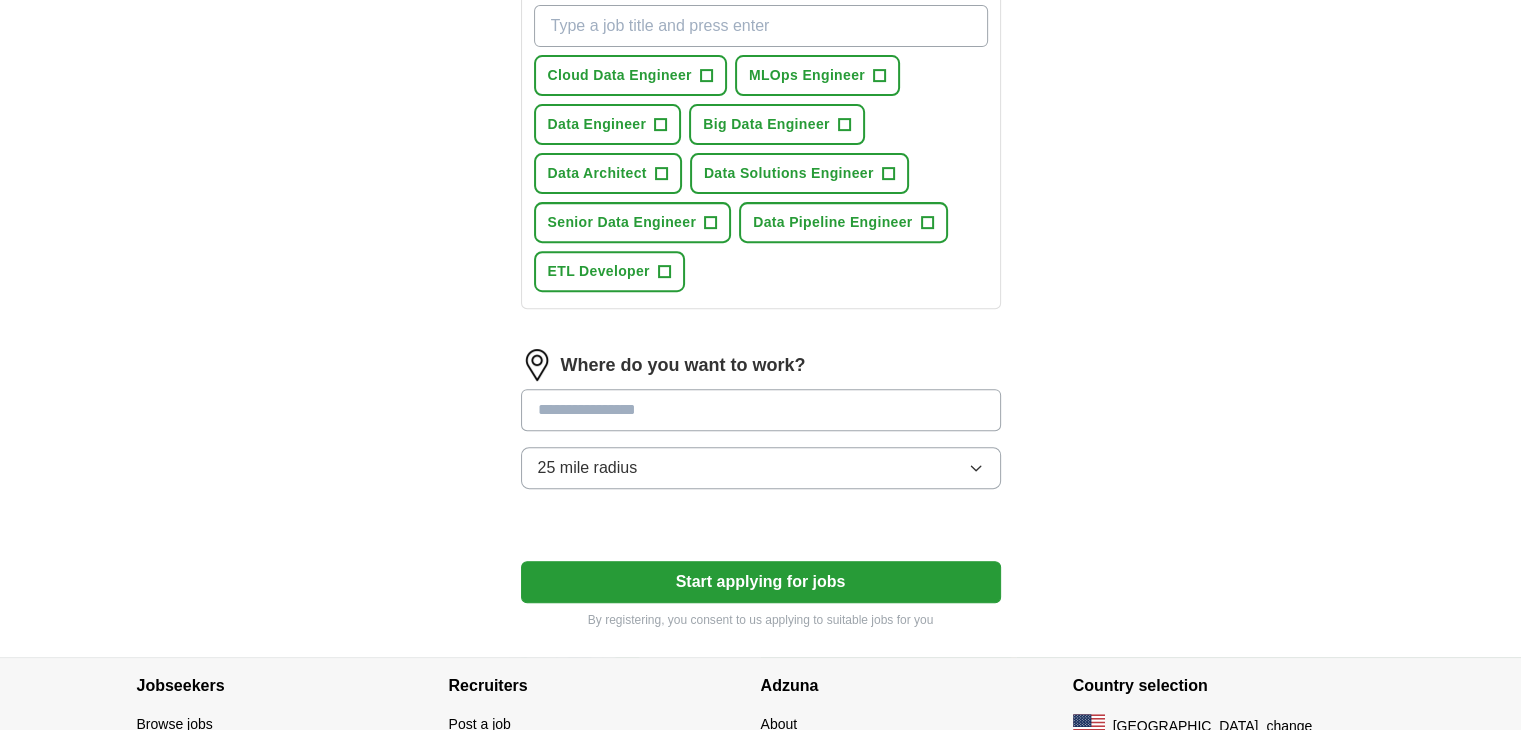scroll, scrollTop: 800, scrollLeft: 0, axis: vertical 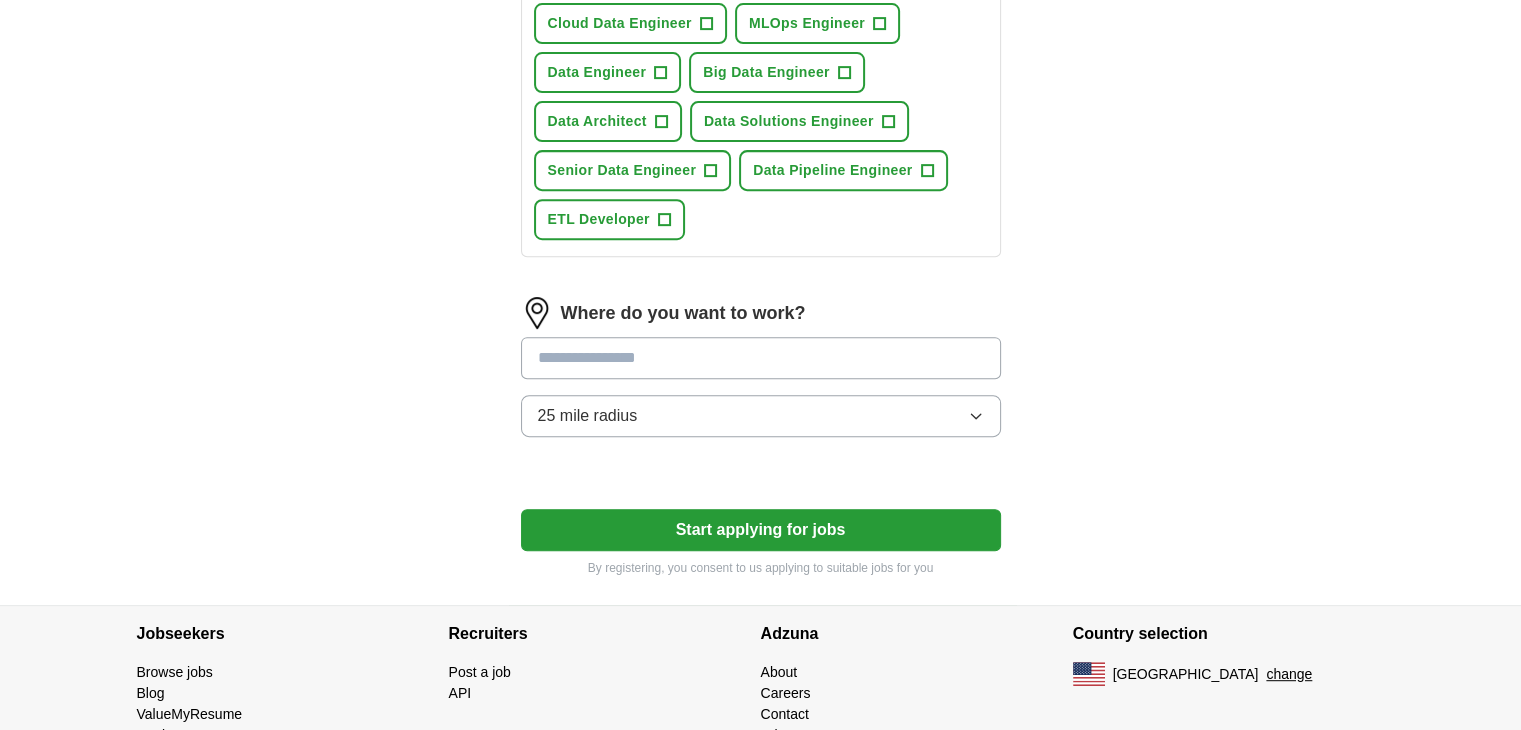 click at bounding box center [761, 358] 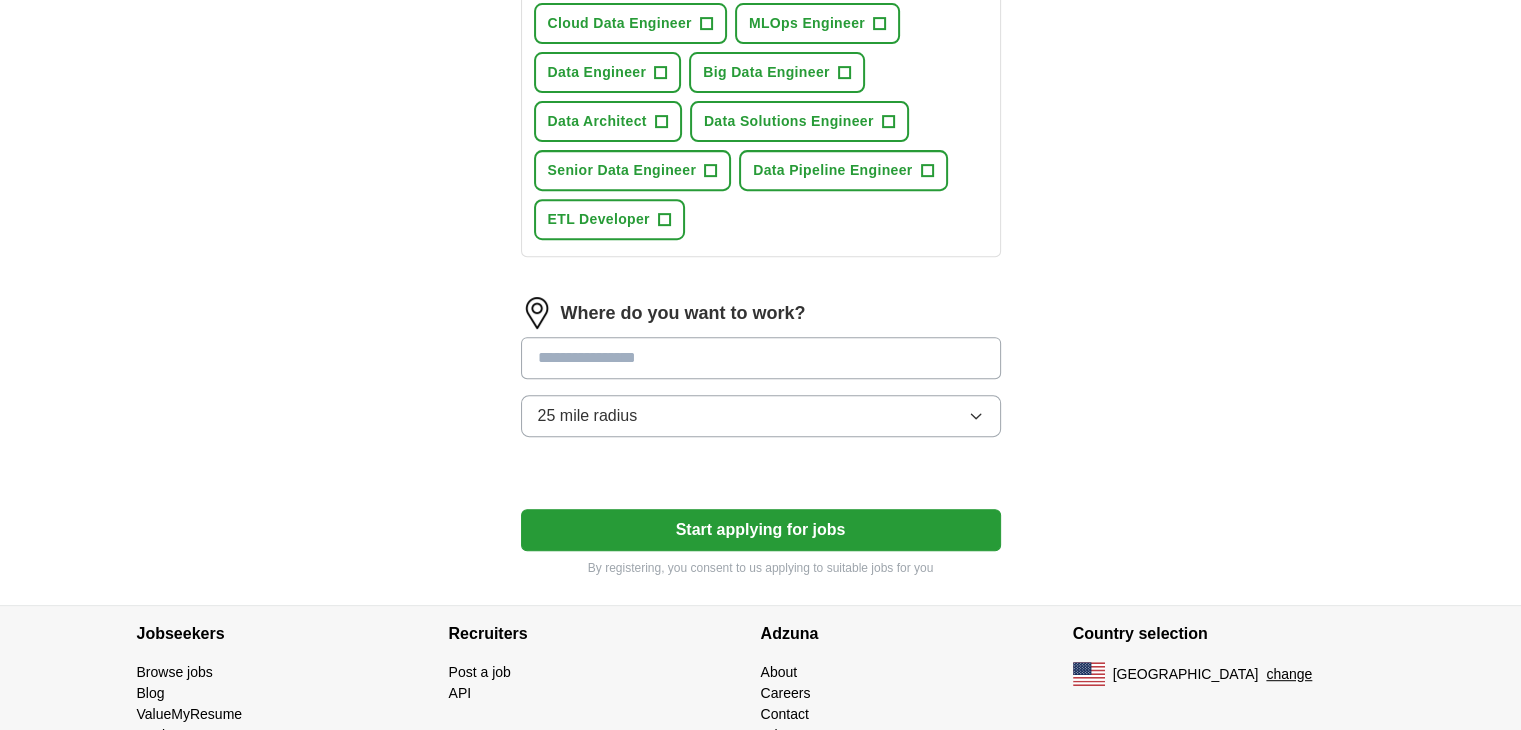 click at bounding box center (761, 358) 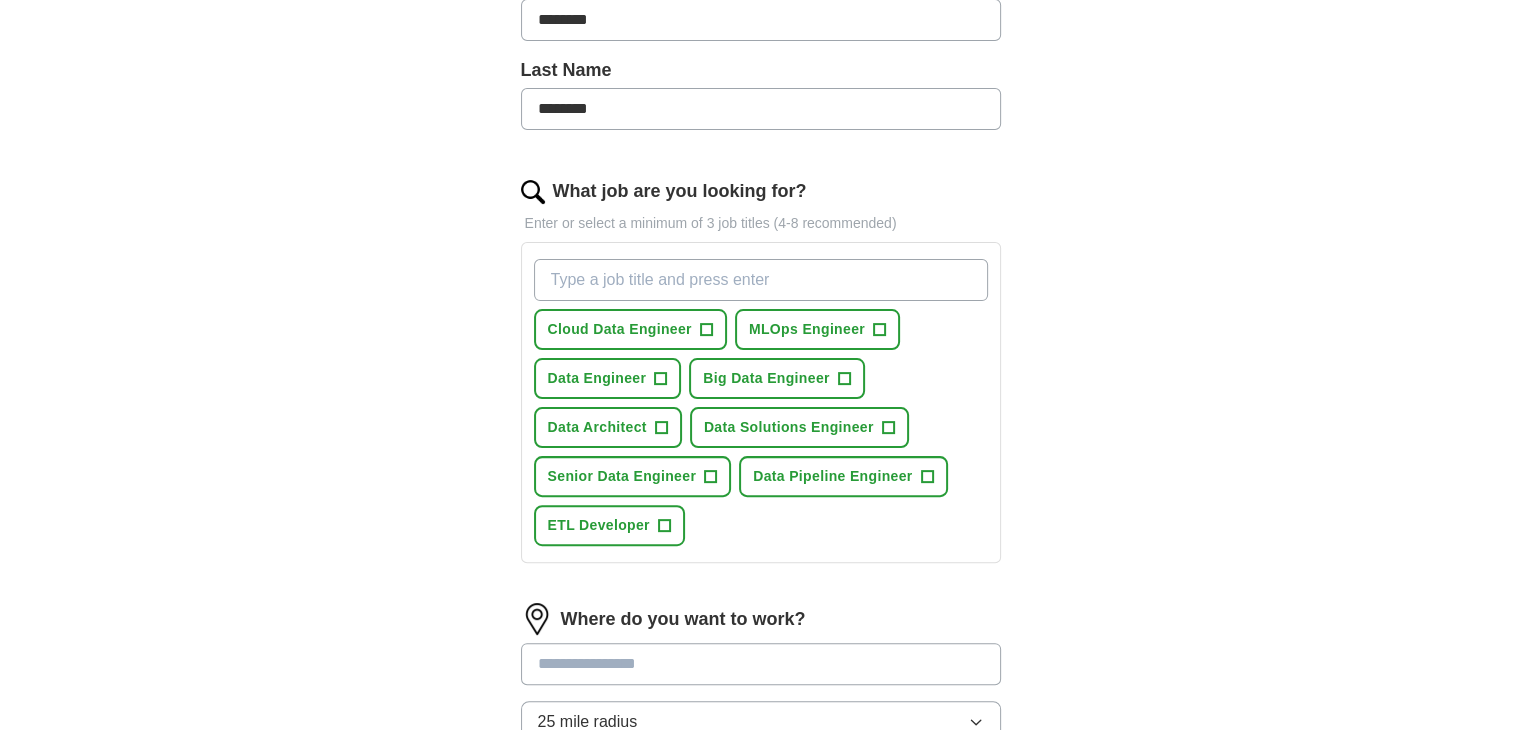 scroll, scrollTop: 500, scrollLeft: 0, axis: vertical 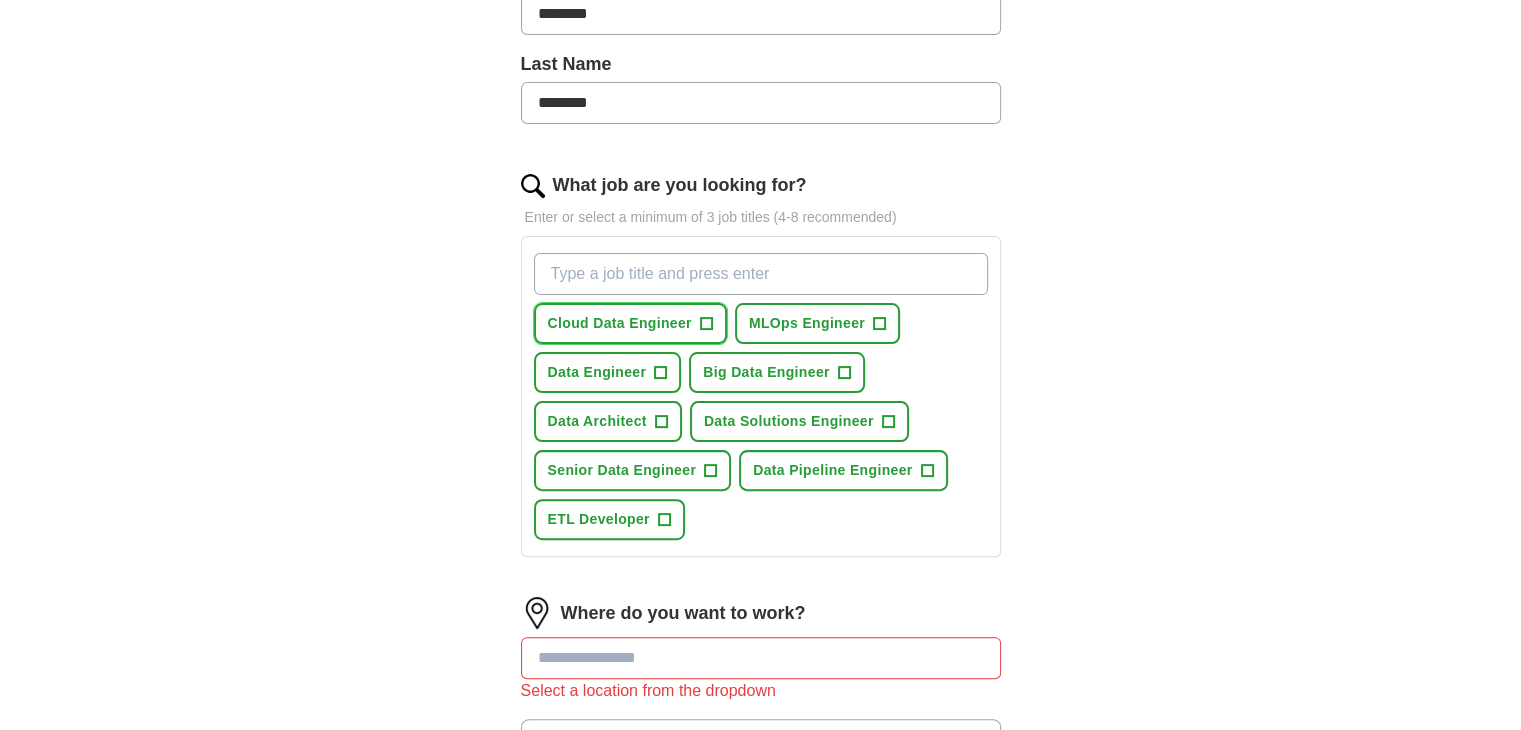 click on "Cloud Data Engineer" at bounding box center (620, 323) 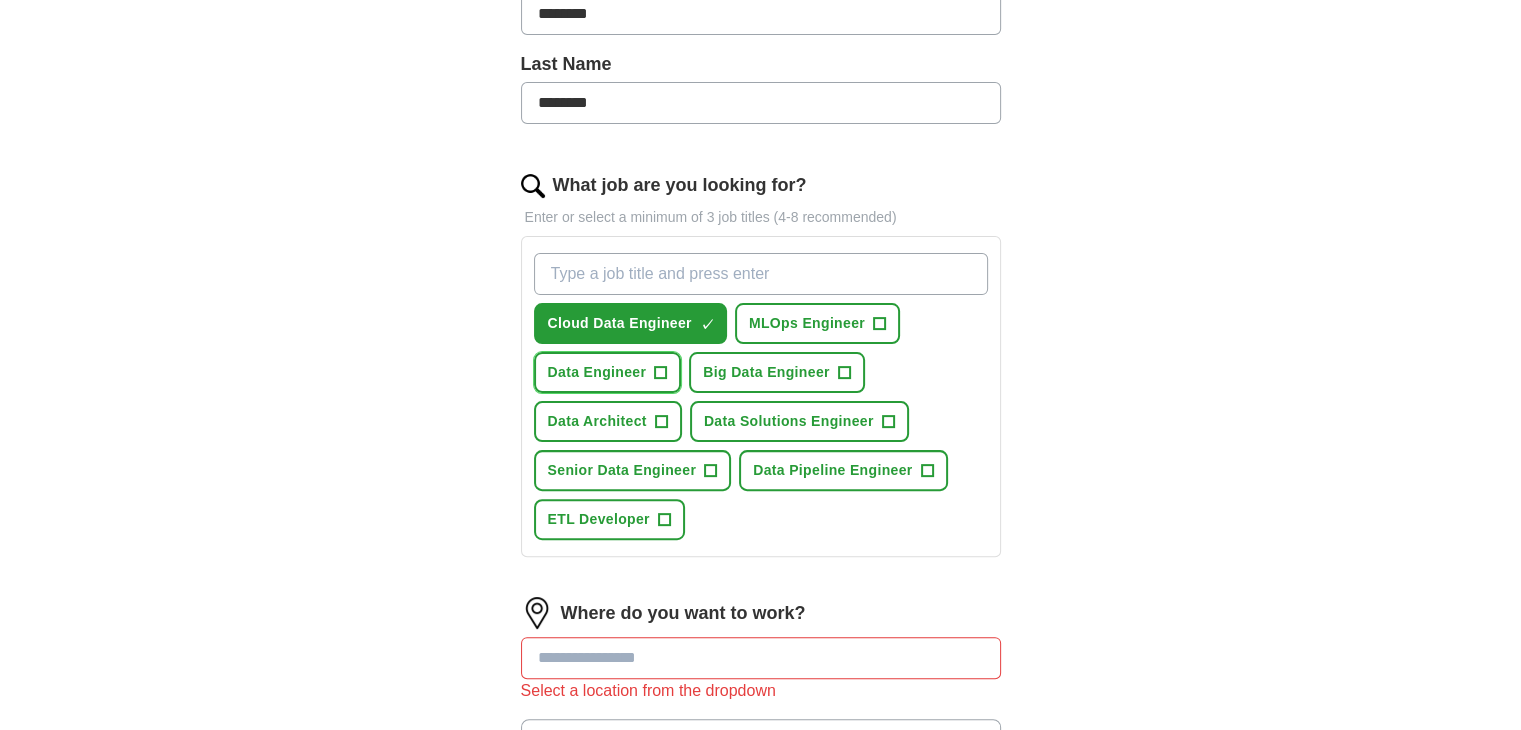 click on "Data Engineer" at bounding box center [597, 372] 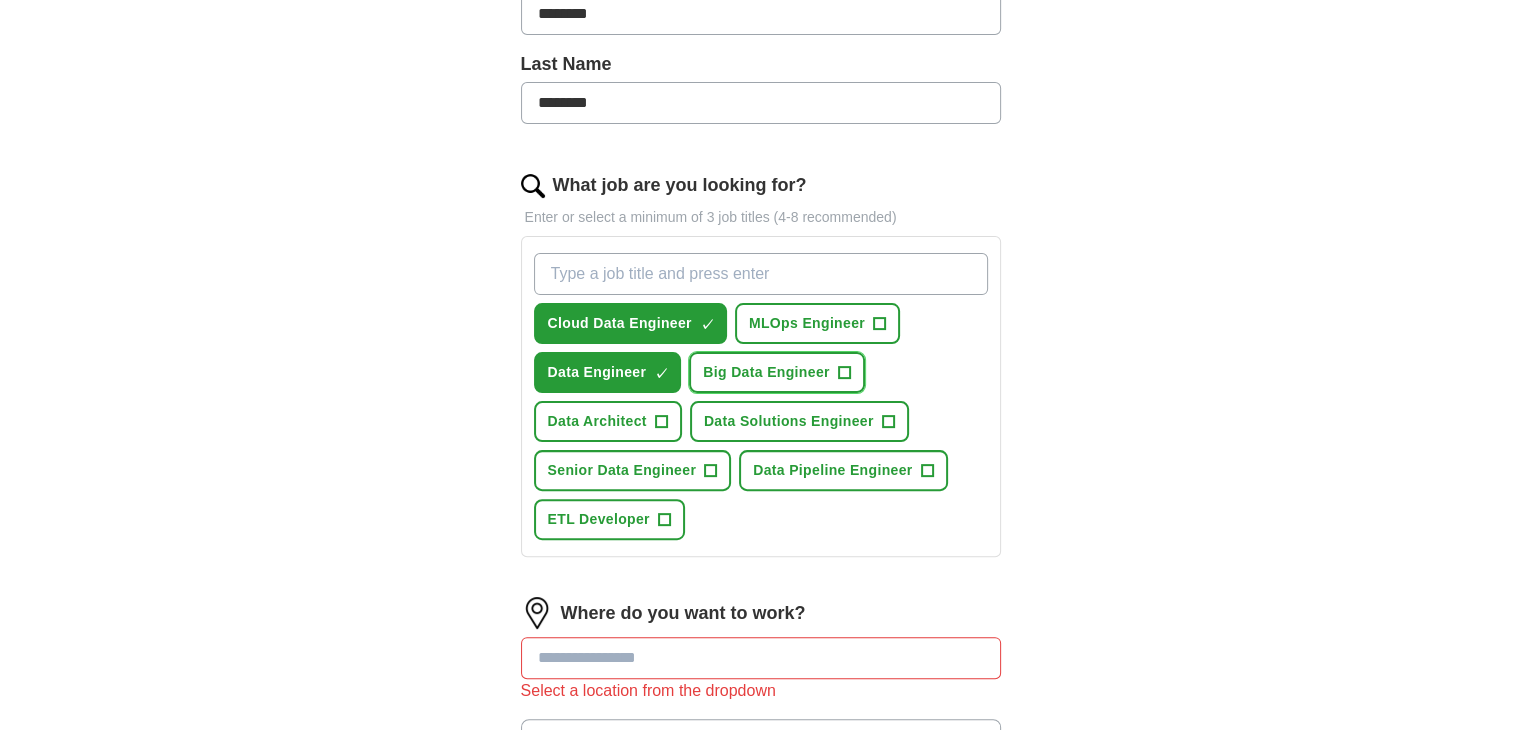 click on "+" at bounding box center [844, 373] 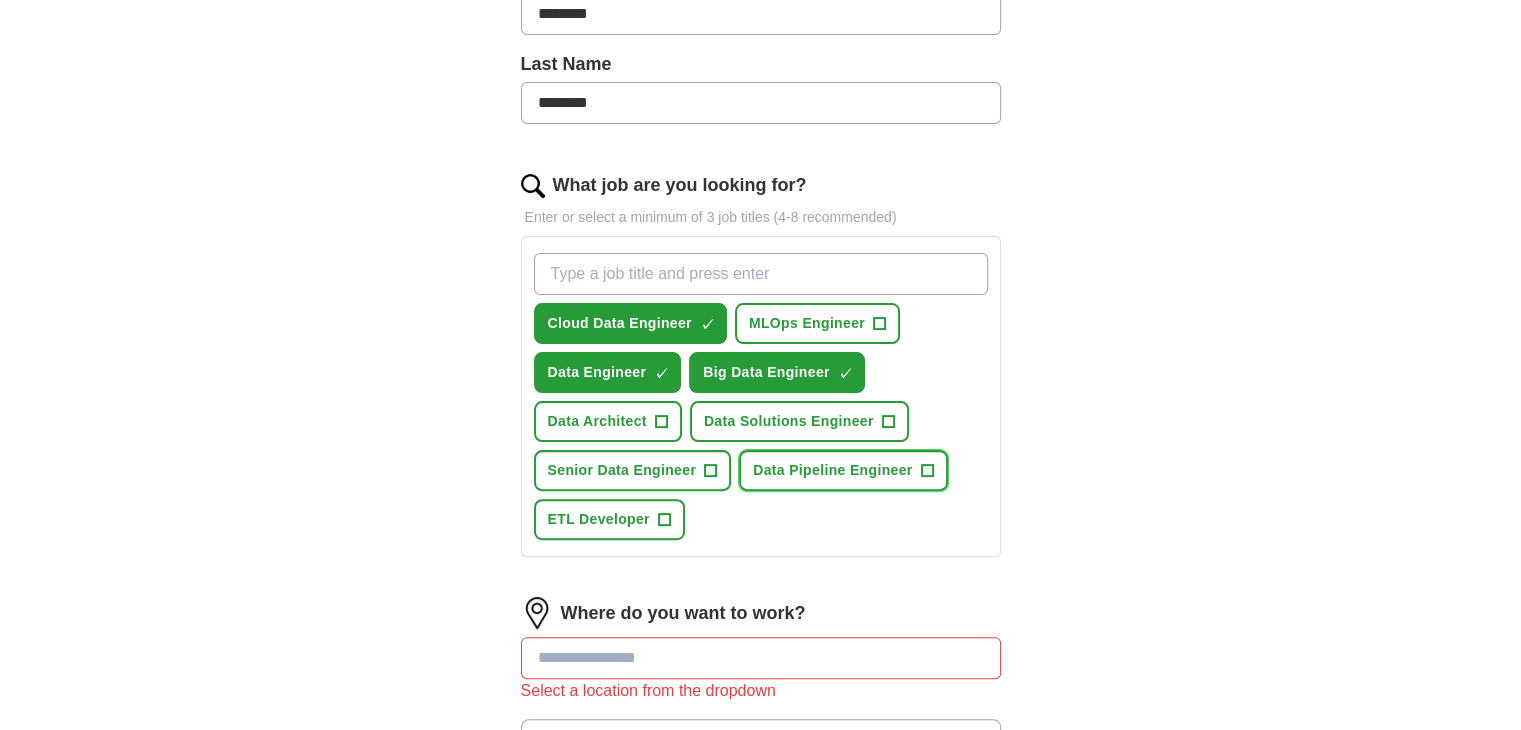 click on "Data Pipeline Engineer" at bounding box center [832, 470] 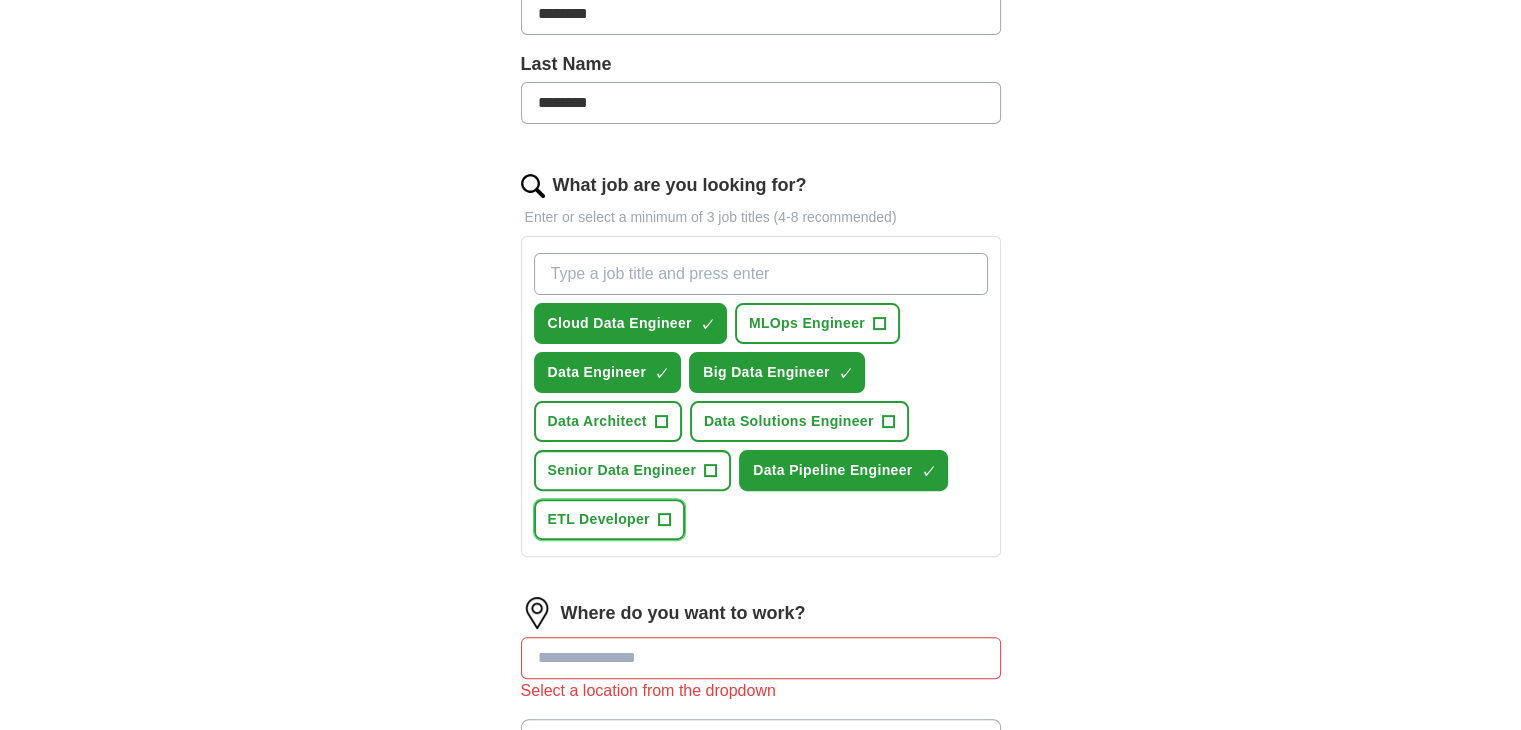 click on "ETL Developer" at bounding box center [599, 519] 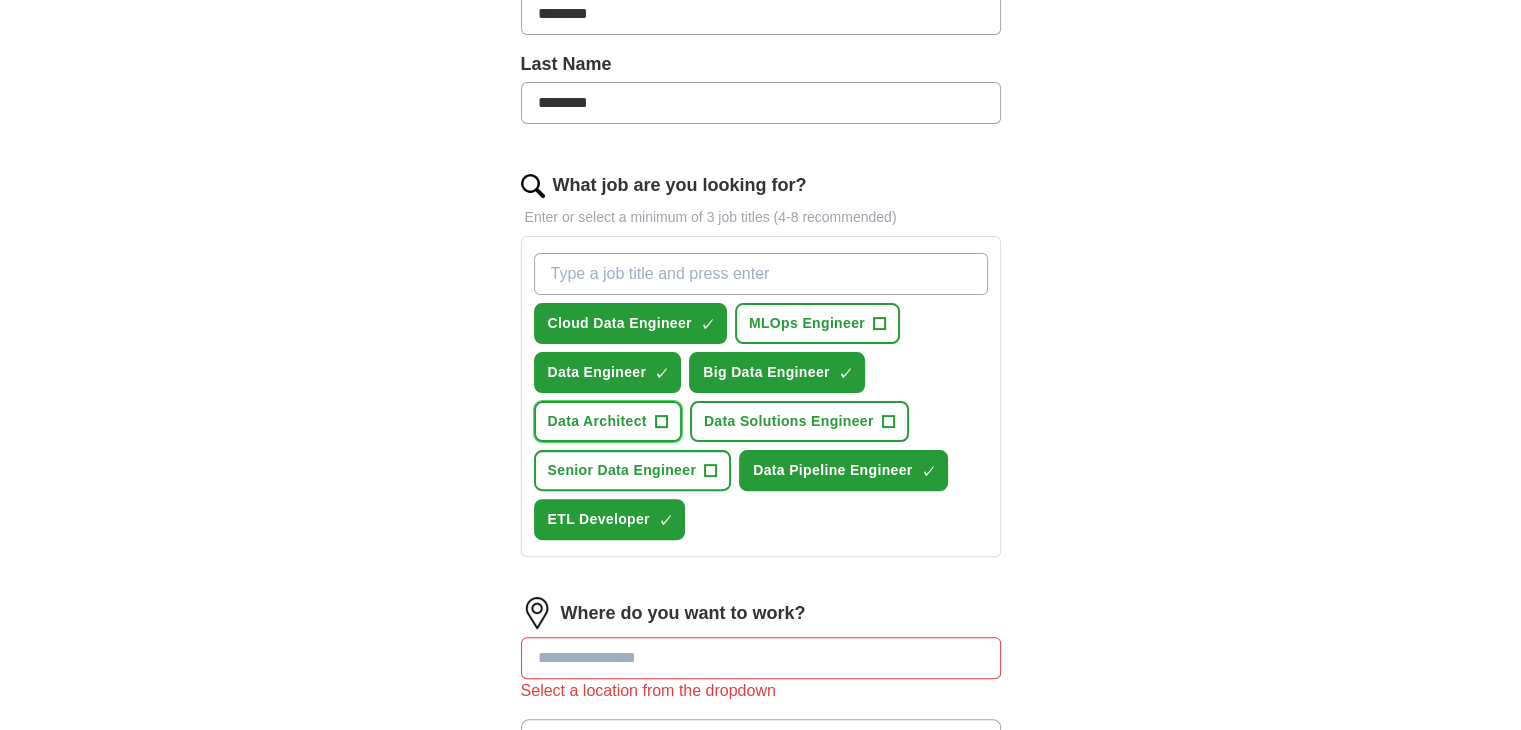 click on "+" at bounding box center (661, 422) 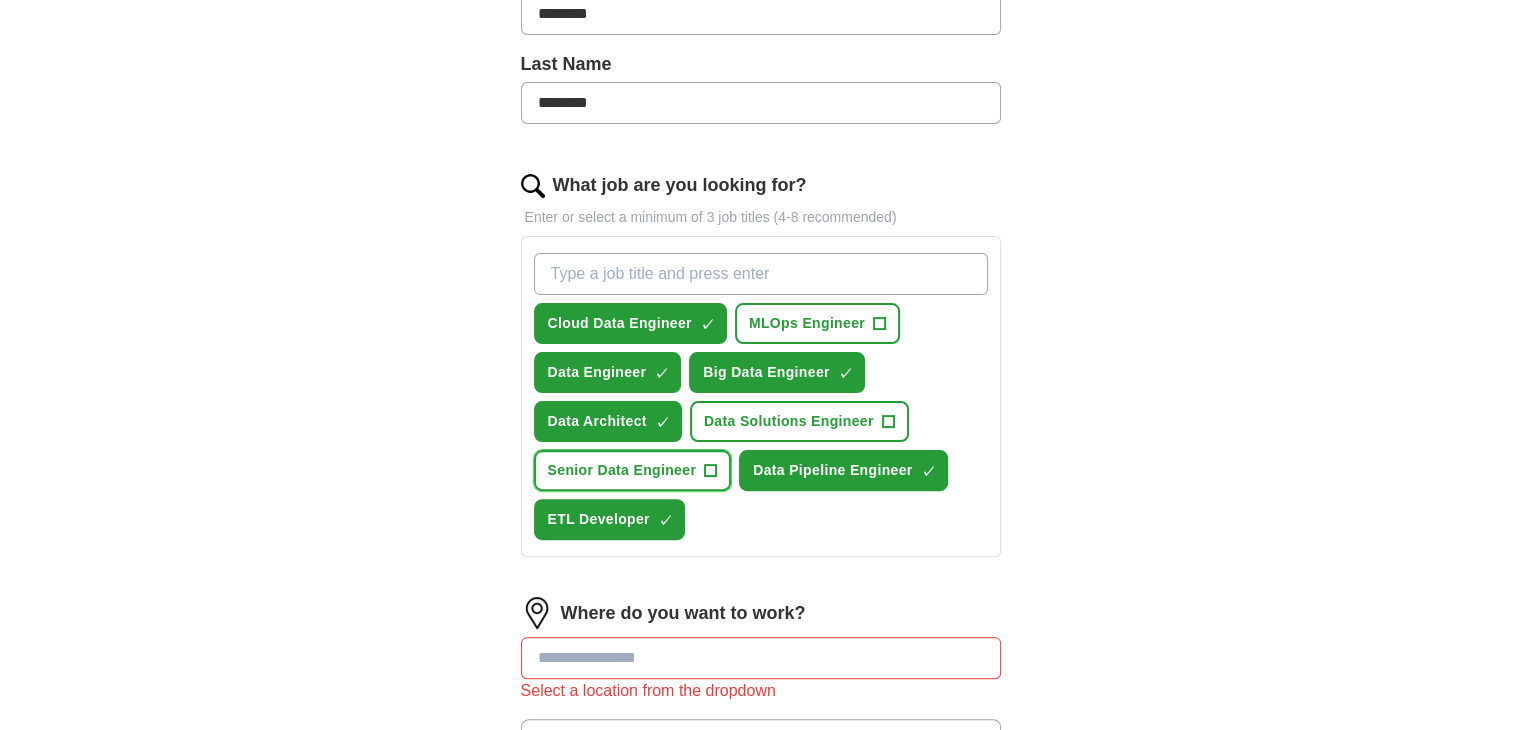 click on "Senior Data Engineer" at bounding box center (622, 470) 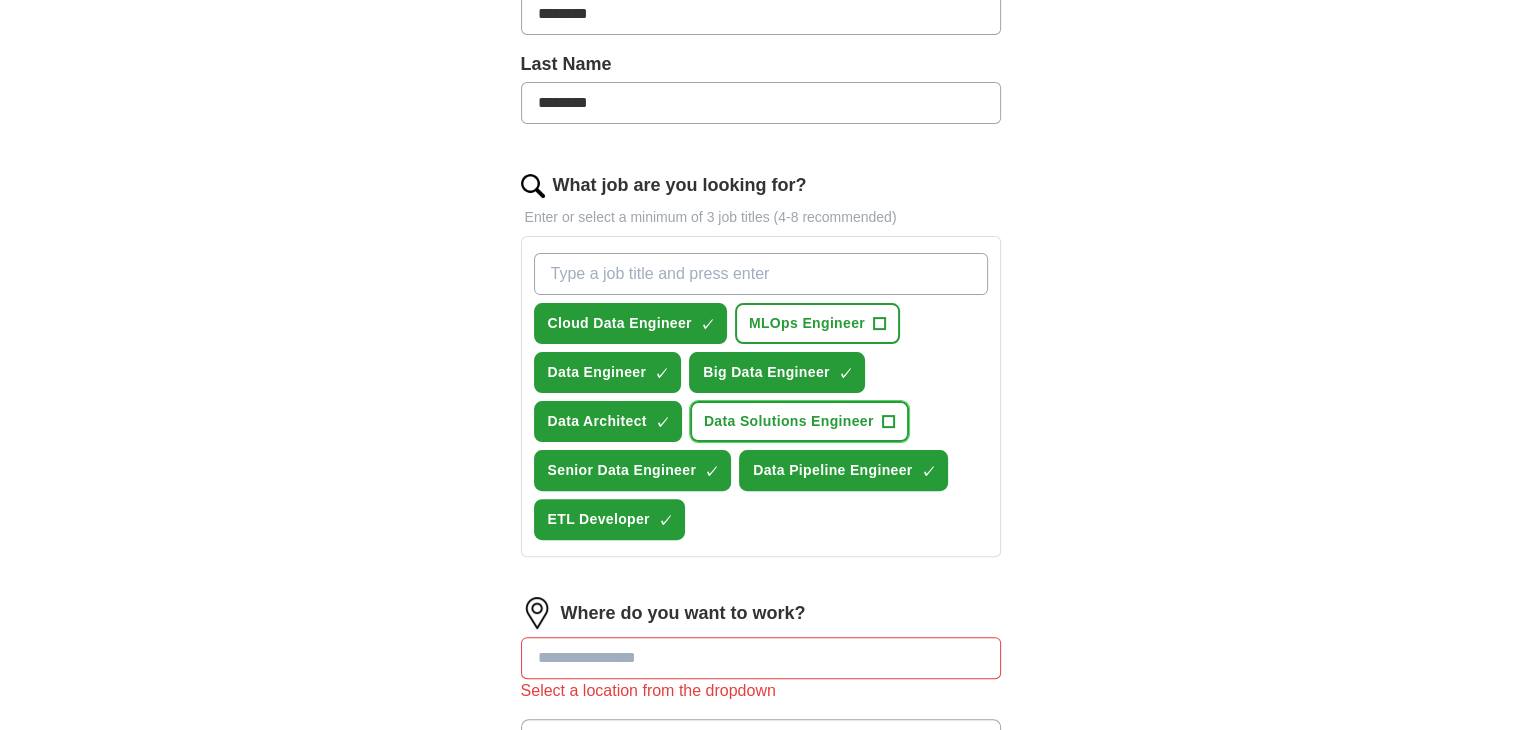 click on "Data Solutions Engineer" at bounding box center [789, 421] 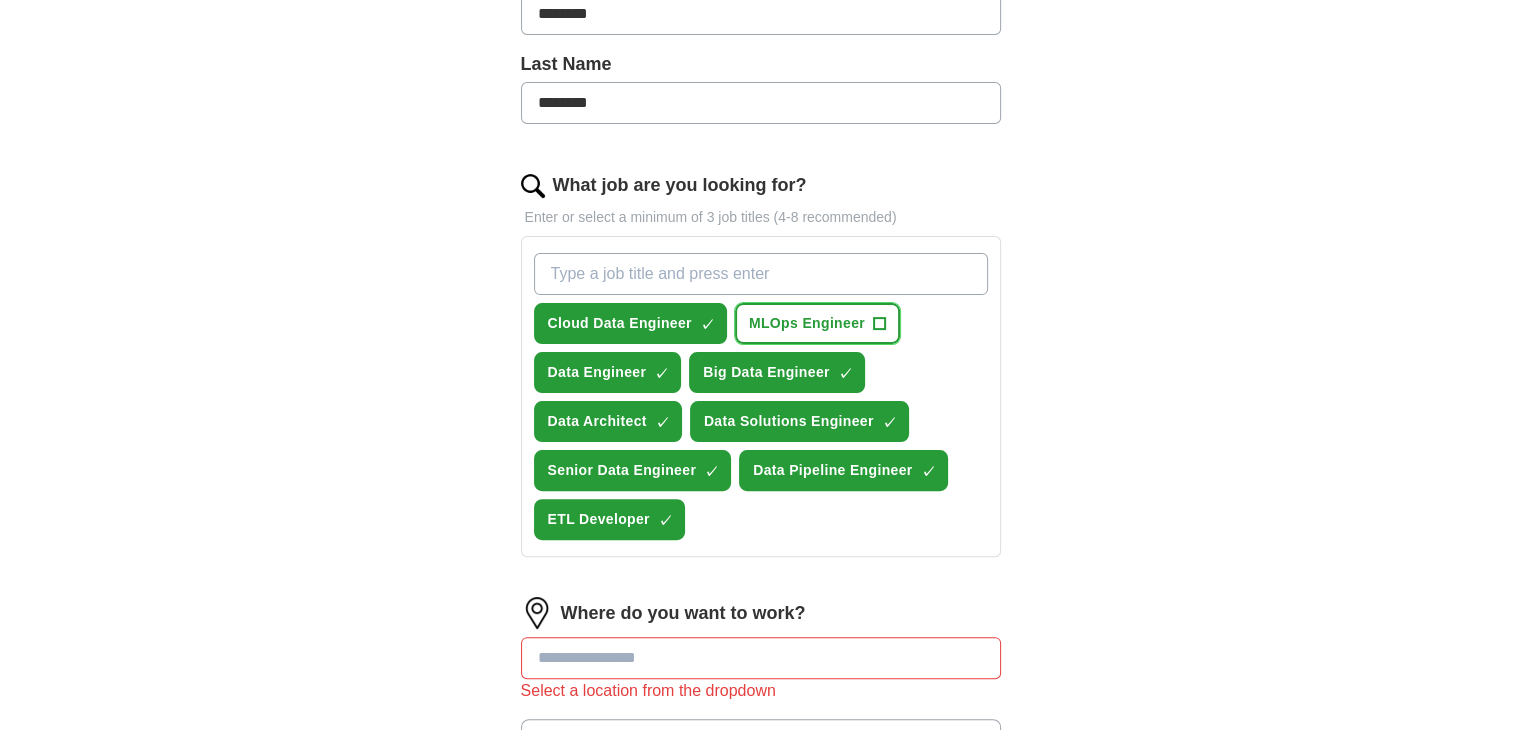 click on "MLOps Engineer" at bounding box center (807, 323) 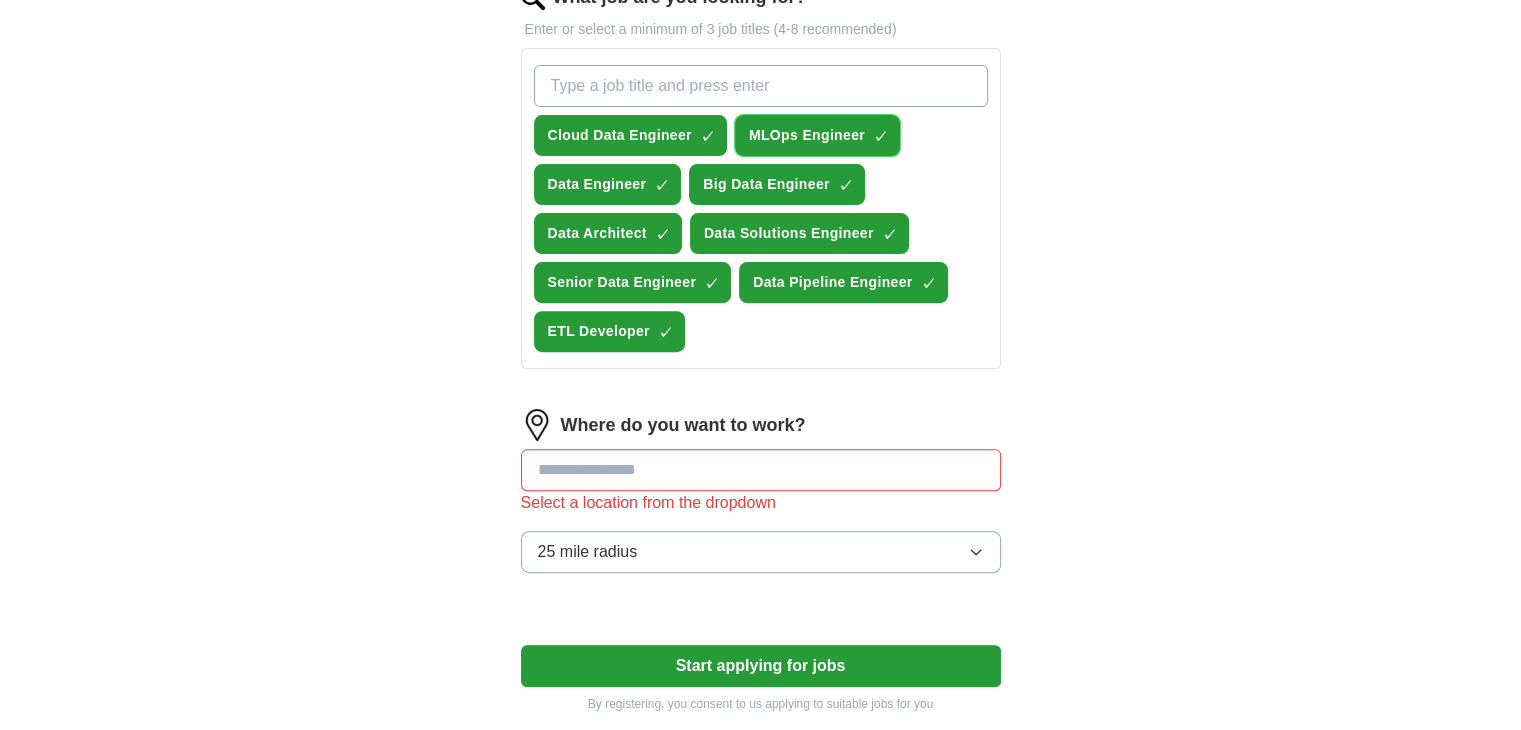 scroll, scrollTop: 800, scrollLeft: 0, axis: vertical 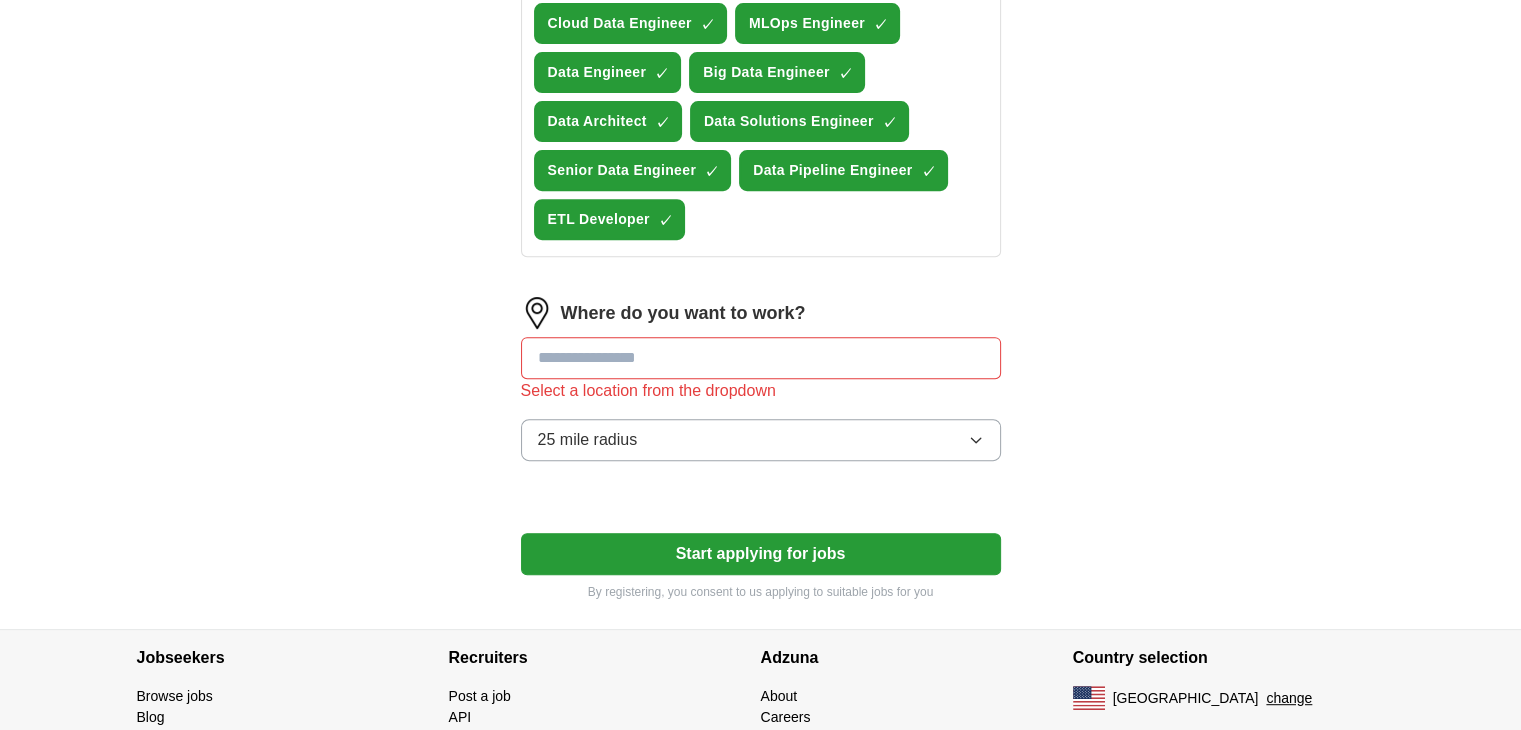 click at bounding box center [761, 358] 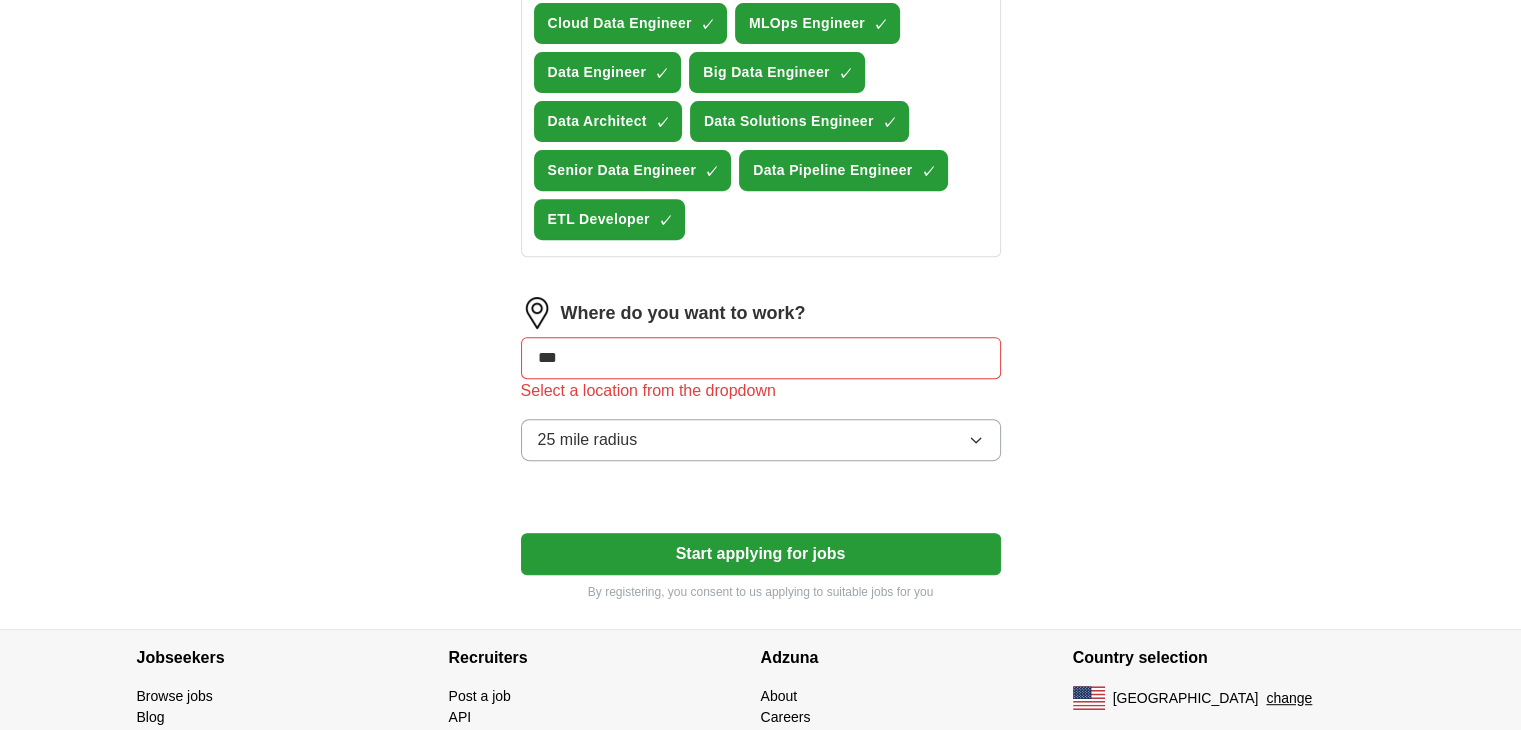 type on "****" 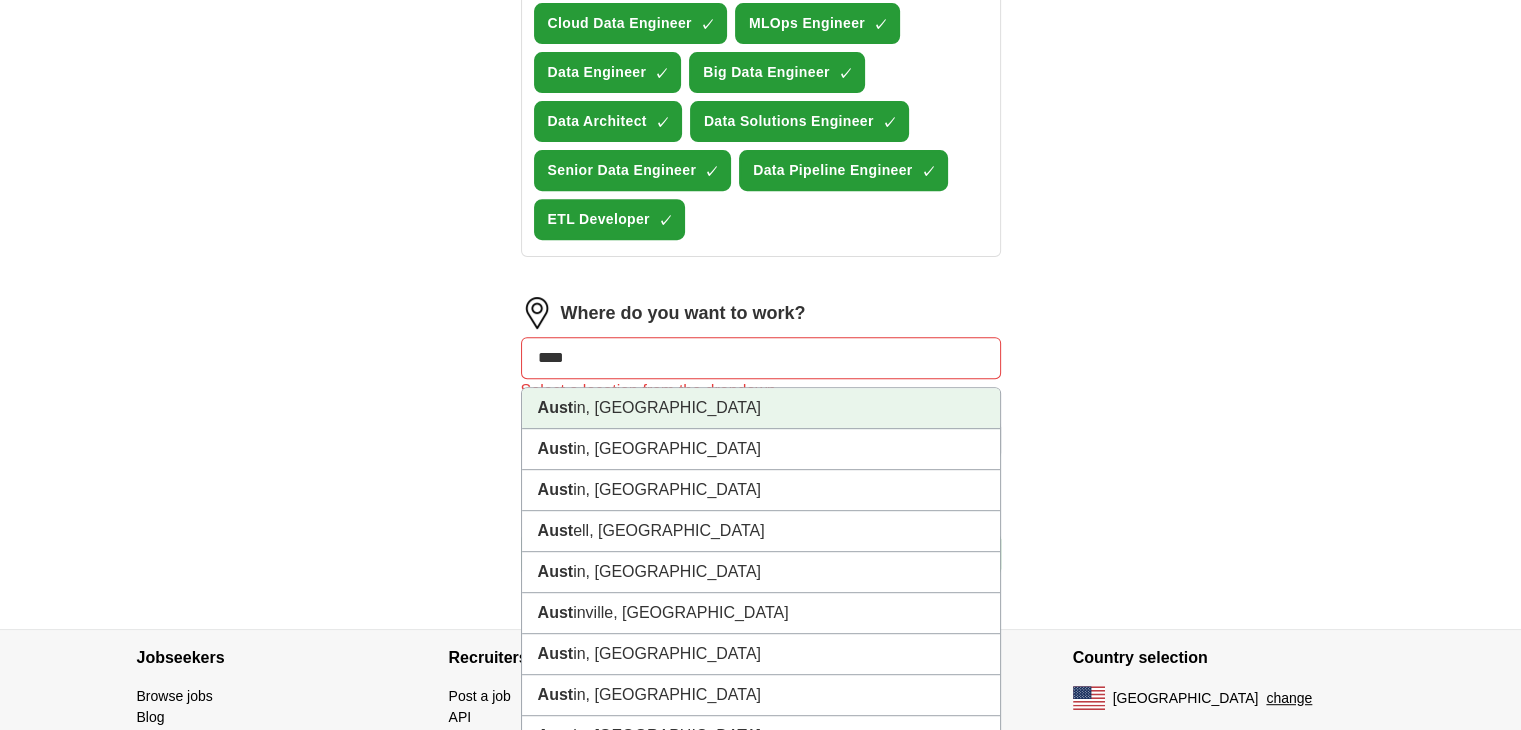 click on "[GEOGRAPHIC_DATA] in, [GEOGRAPHIC_DATA]" at bounding box center (761, 408) 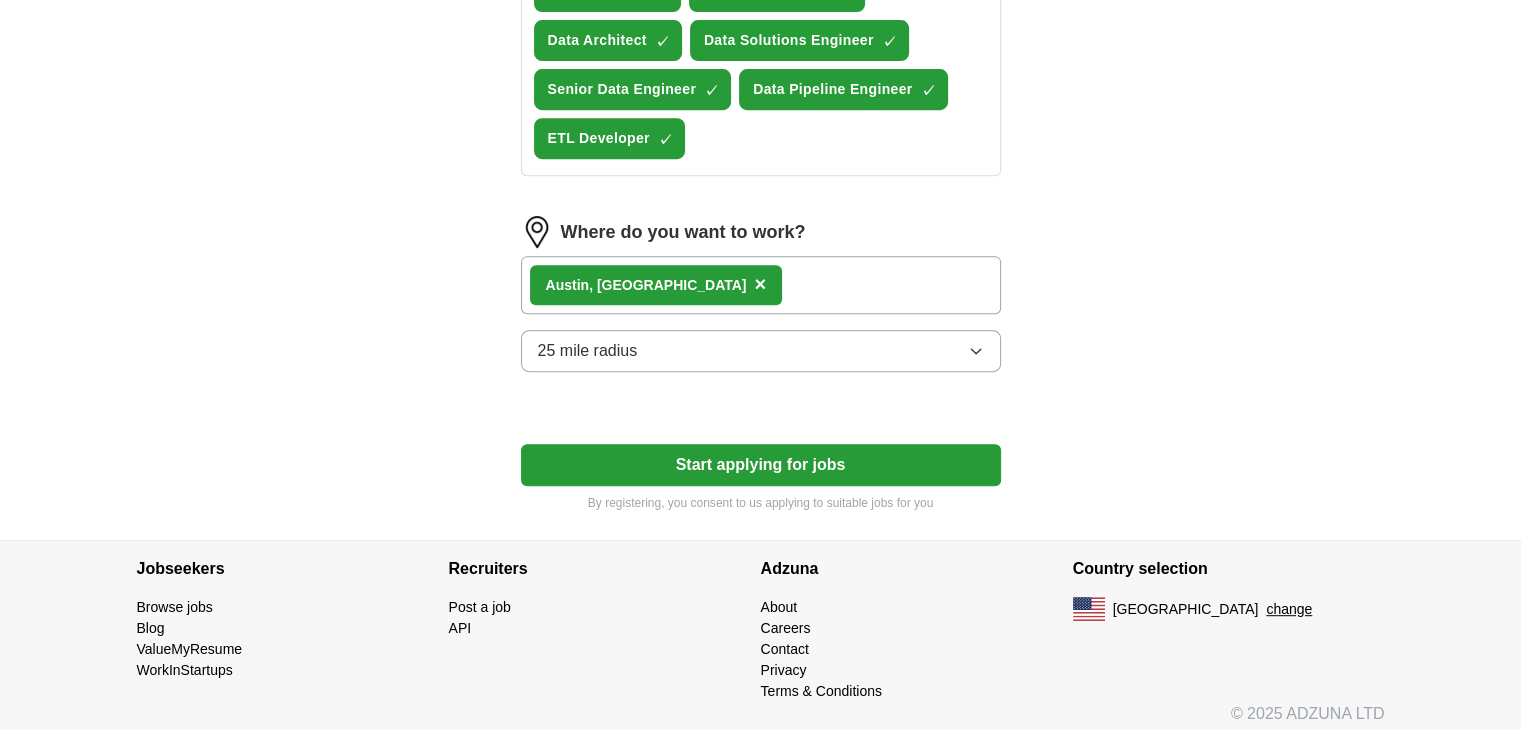 scroll, scrollTop: 886, scrollLeft: 0, axis: vertical 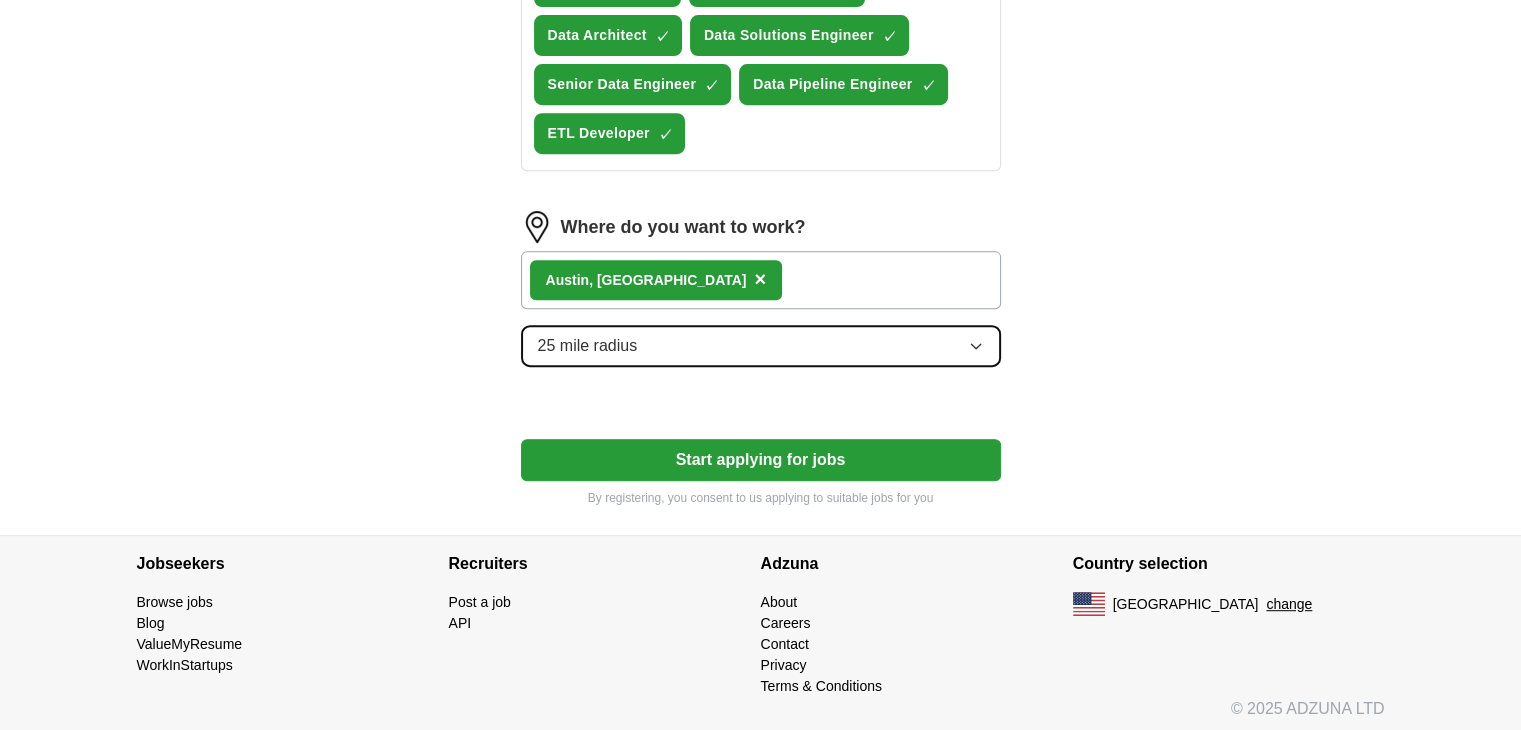 click on "25 mile radius" at bounding box center [761, 346] 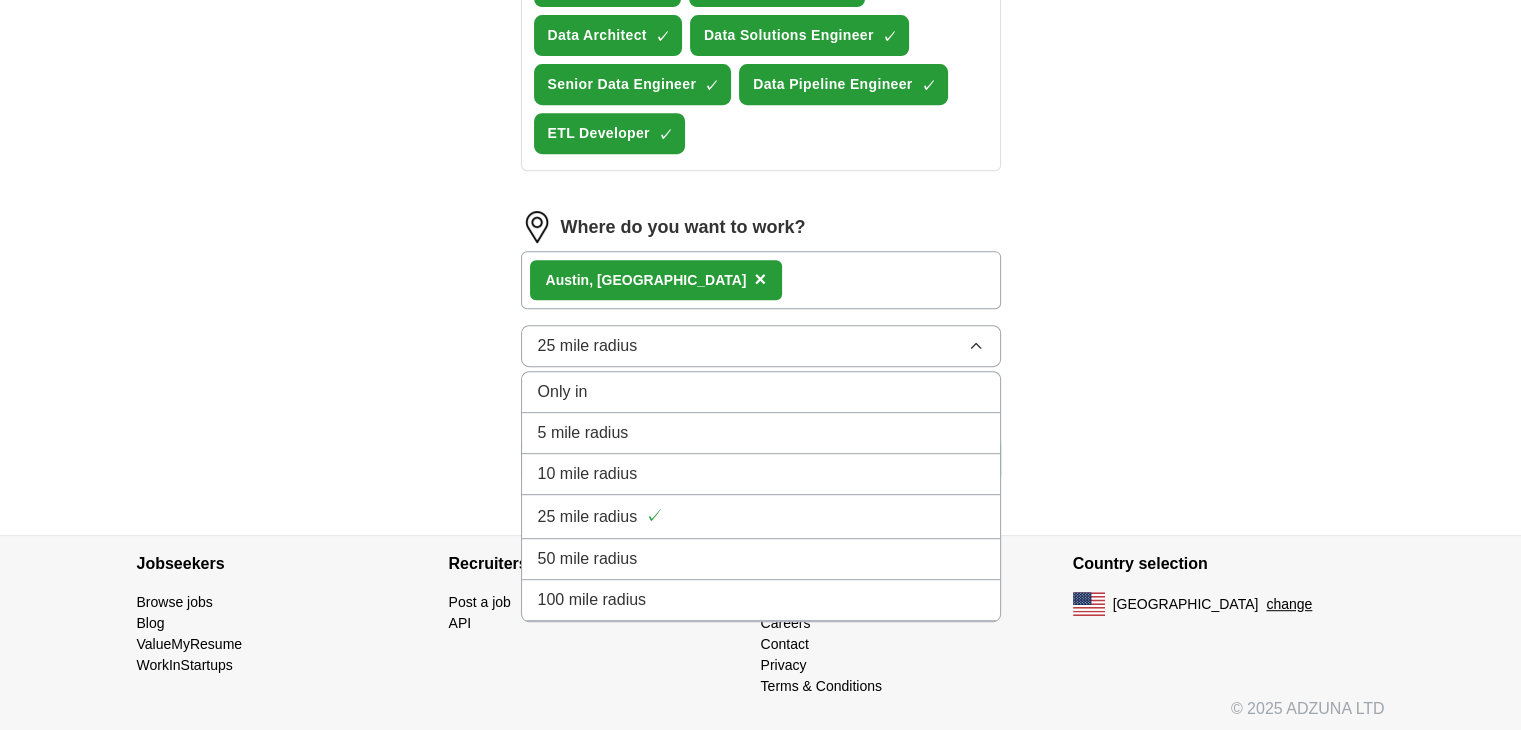 click on "ApplyIQ Let  ApplyIQ  do the hard work of searching and applying for jobs. Just tell us what you're looking for, and we'll do the rest. Select a resume [PERSON_NAME] Engineer.docx [DATE] 13:20 Upload a different  resume By uploading your  resume  you agree to our   T&Cs   and   Privacy Notice . First Name ******** Last Name ******** What job are you looking for? Enter or select a minimum of 3 job titles (4-8 recommended) Cloud Data Engineer ✓ × MLOps Engineer ✓ × Data Engineer ✓ × Big Data Engineer ✓ × Data Architect ✓ × Data Solutions Engineer ✓ × Senior Data Engineer ✓ × Data Pipeline Engineer ✓ × ETL Developer ✓ × Where do you want to work? Aust in, [GEOGRAPHIC_DATA] × 25 mile radius Only in 5 mile radius 10 mile radius 25 mile radius ✓ 50 mile radius 100 mile radius Start applying for jobs By registering, you consent to us applying to suitable jobs for you" at bounding box center [761, -145] 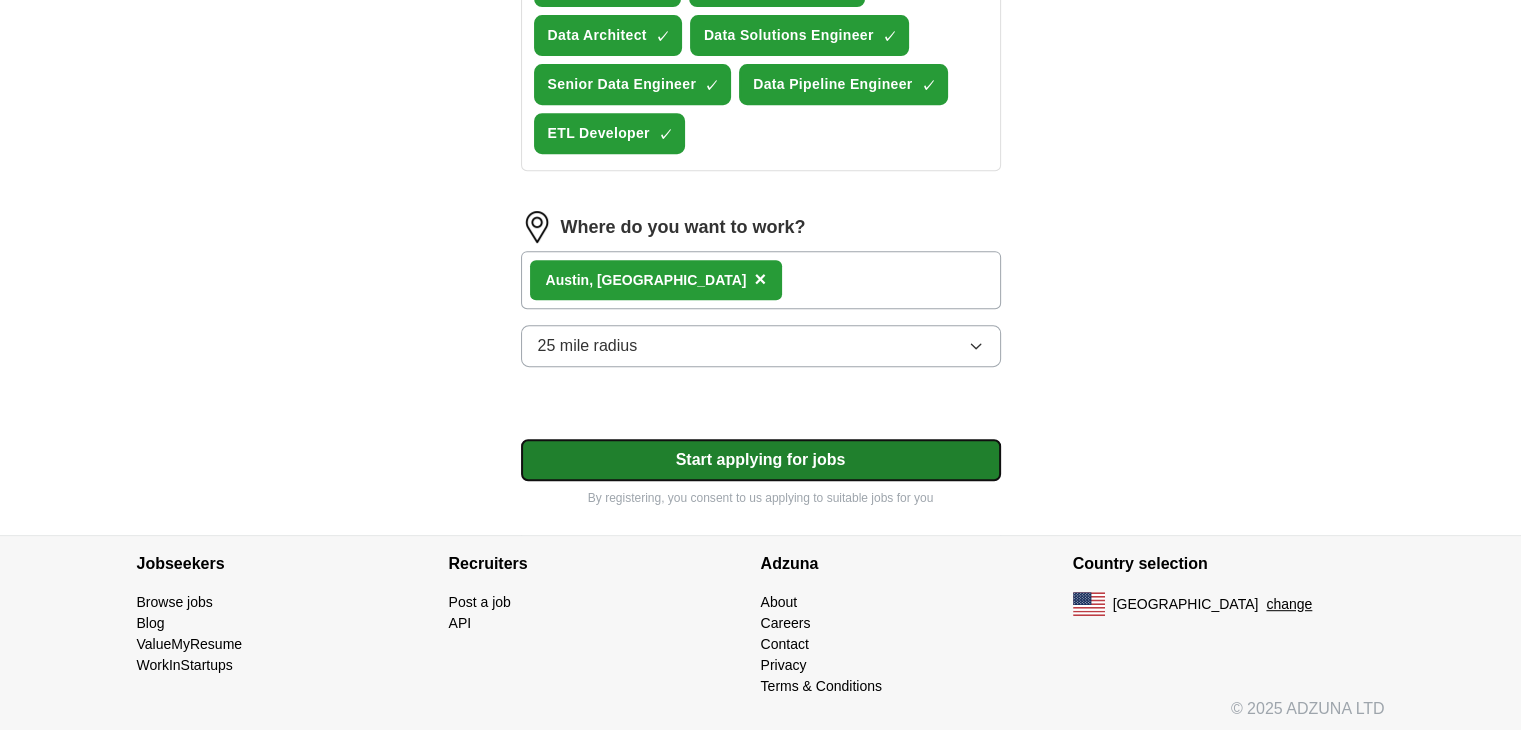 click on "Start applying for jobs" at bounding box center (761, 460) 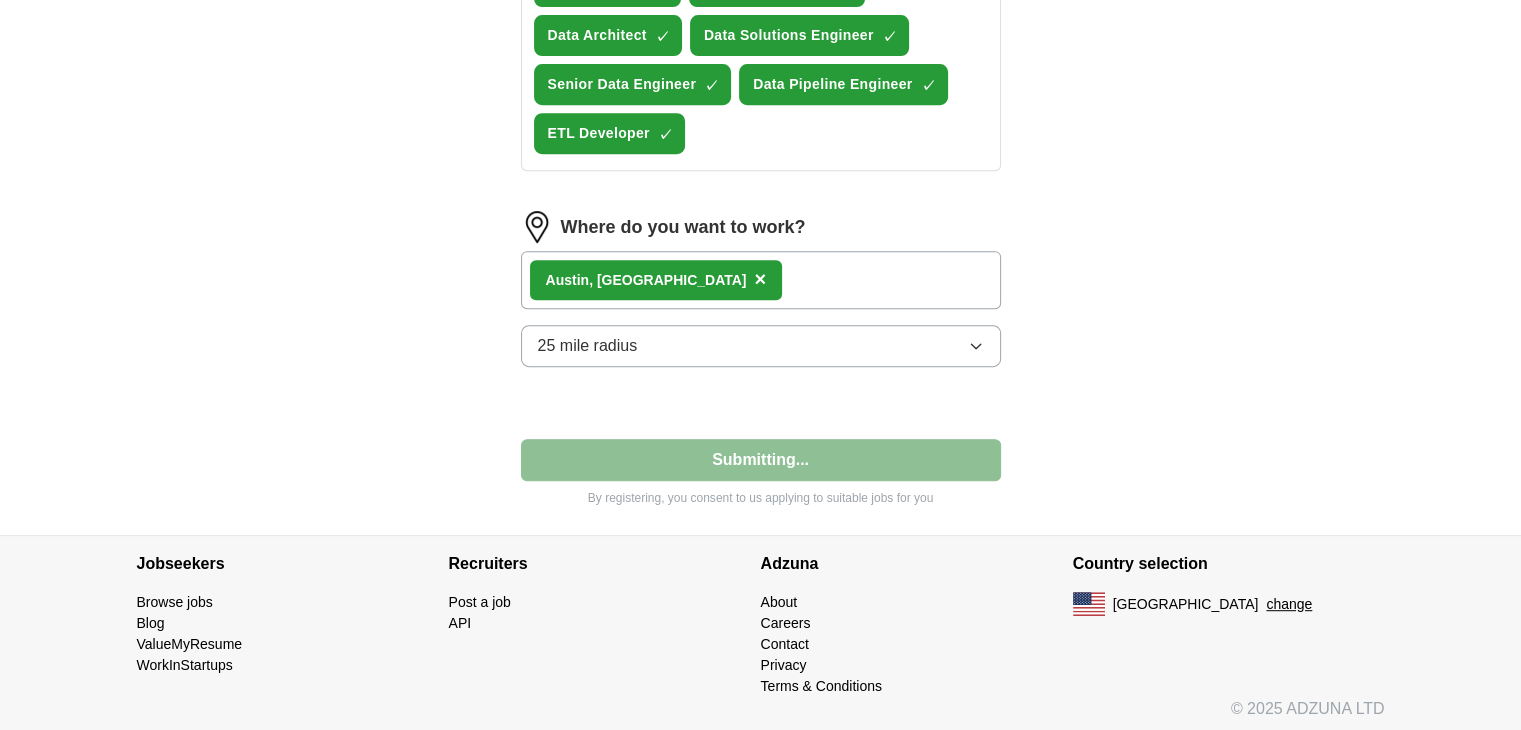 select on "**" 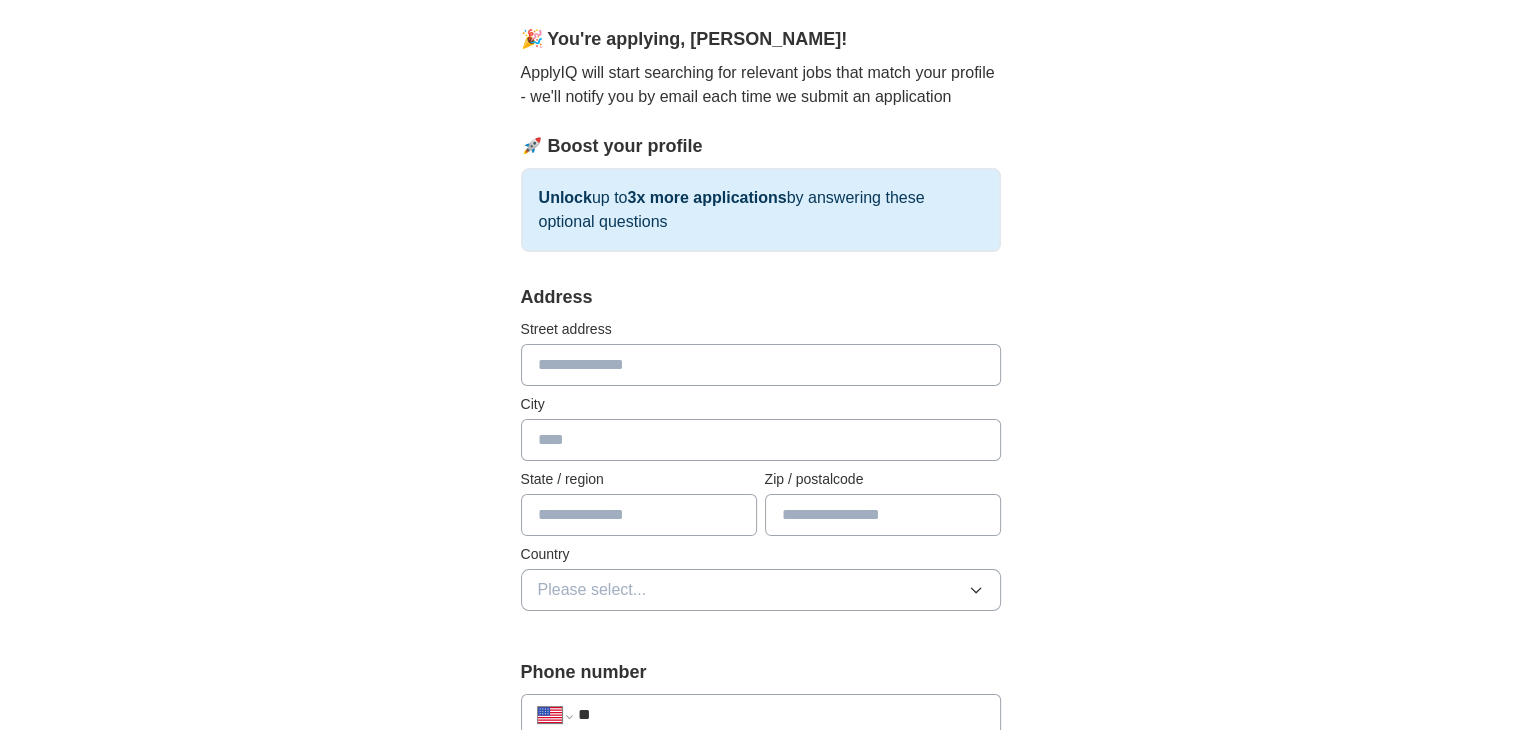 scroll, scrollTop: 200, scrollLeft: 0, axis: vertical 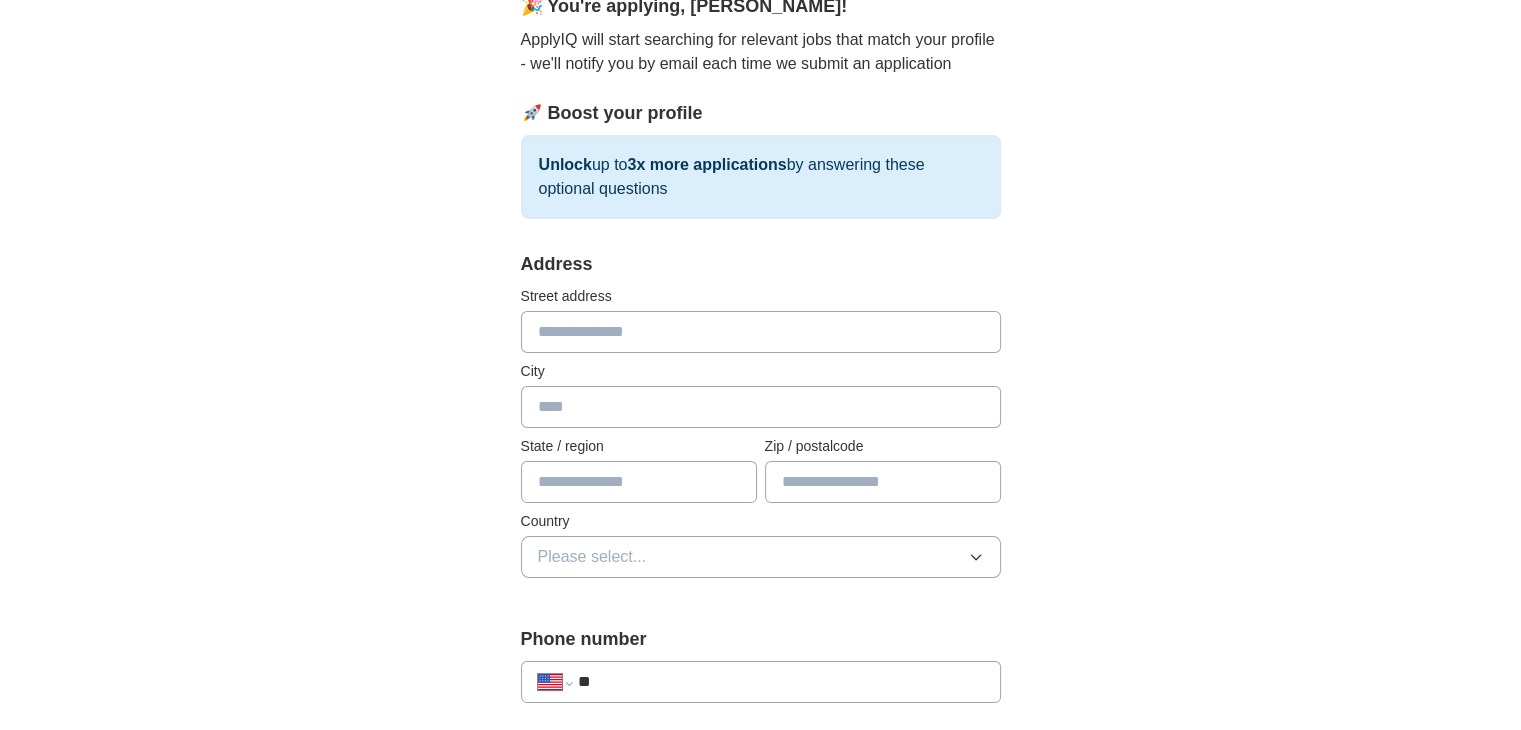 click at bounding box center (761, 332) 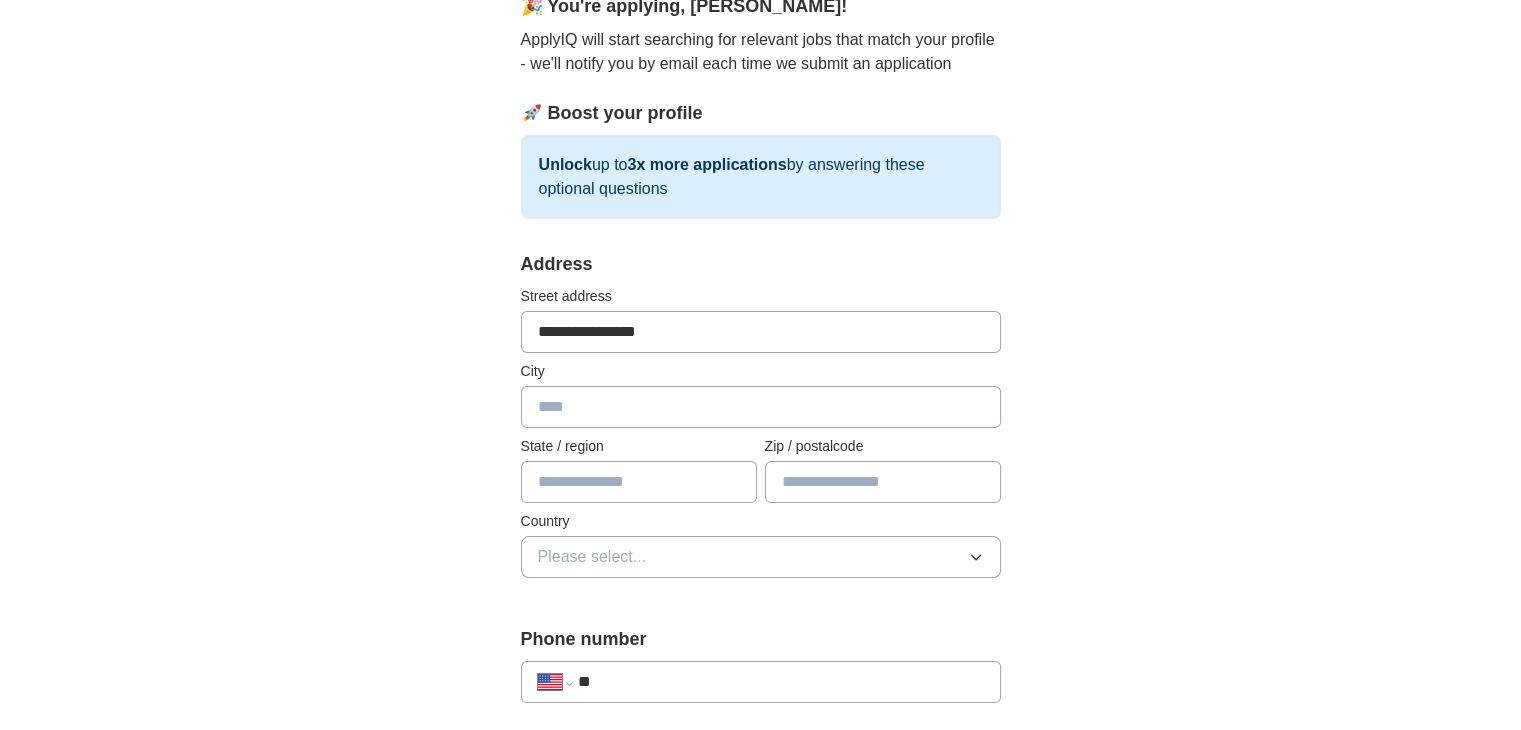type on "*********" 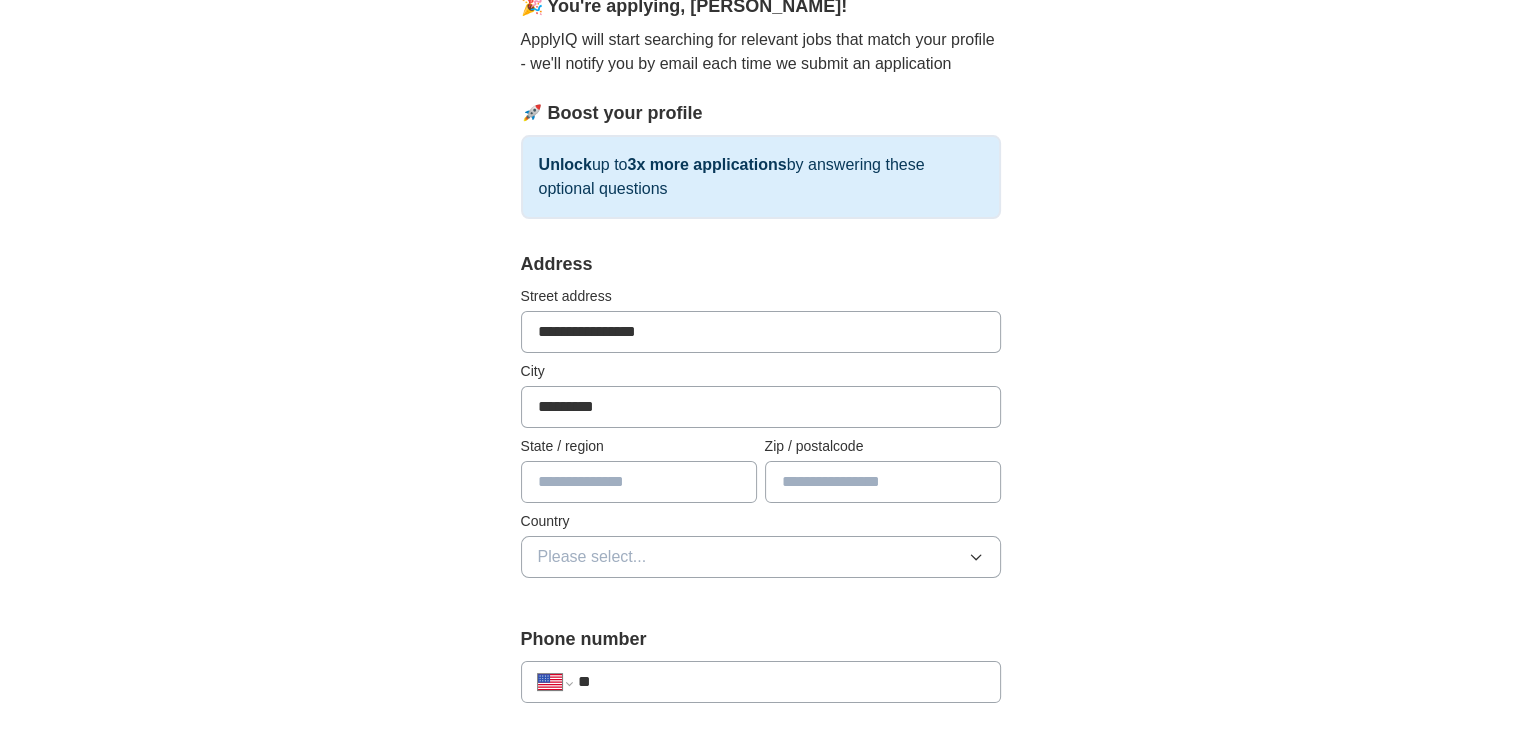 type on "**" 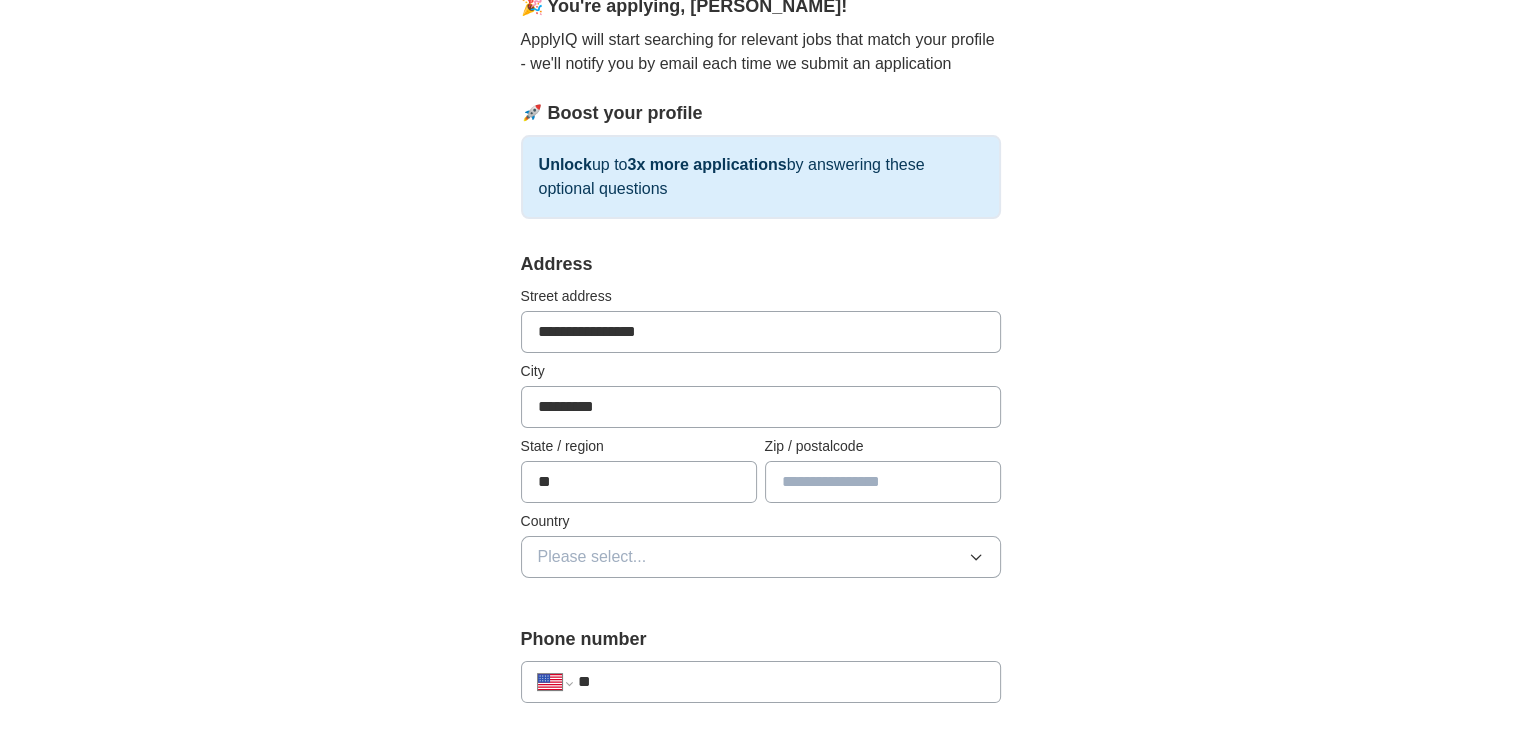 type on "*****" 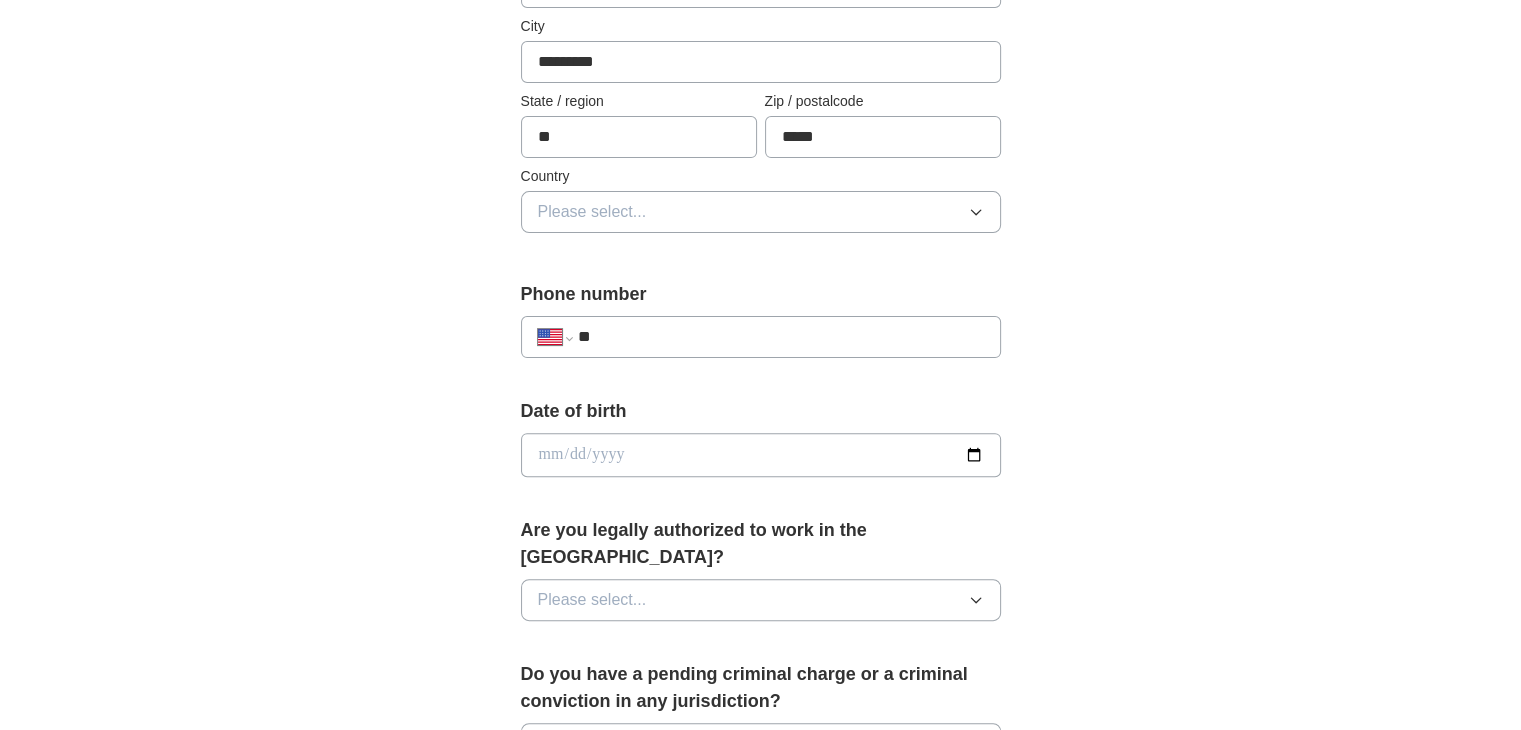 scroll, scrollTop: 600, scrollLeft: 0, axis: vertical 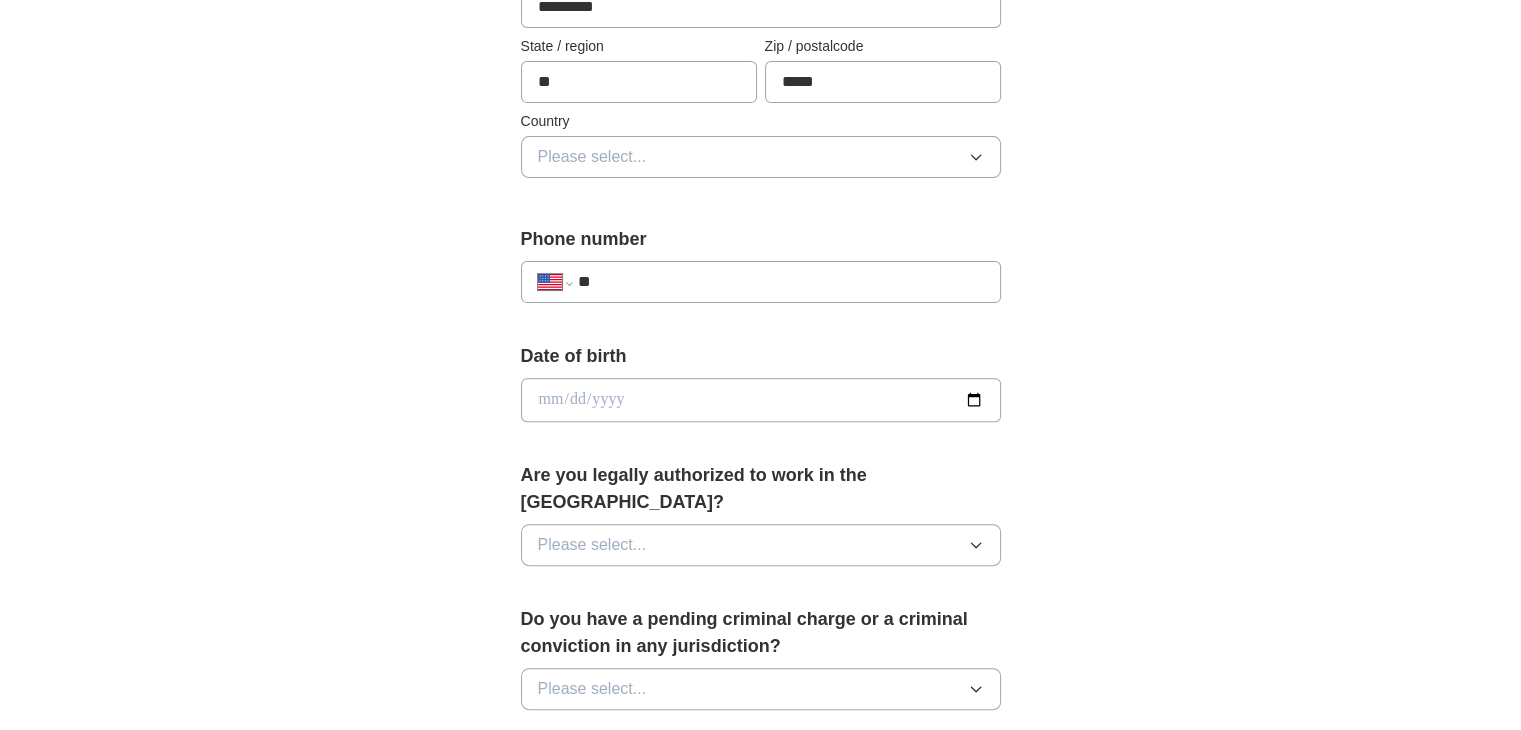 click on "**********" at bounding box center (761, 282) 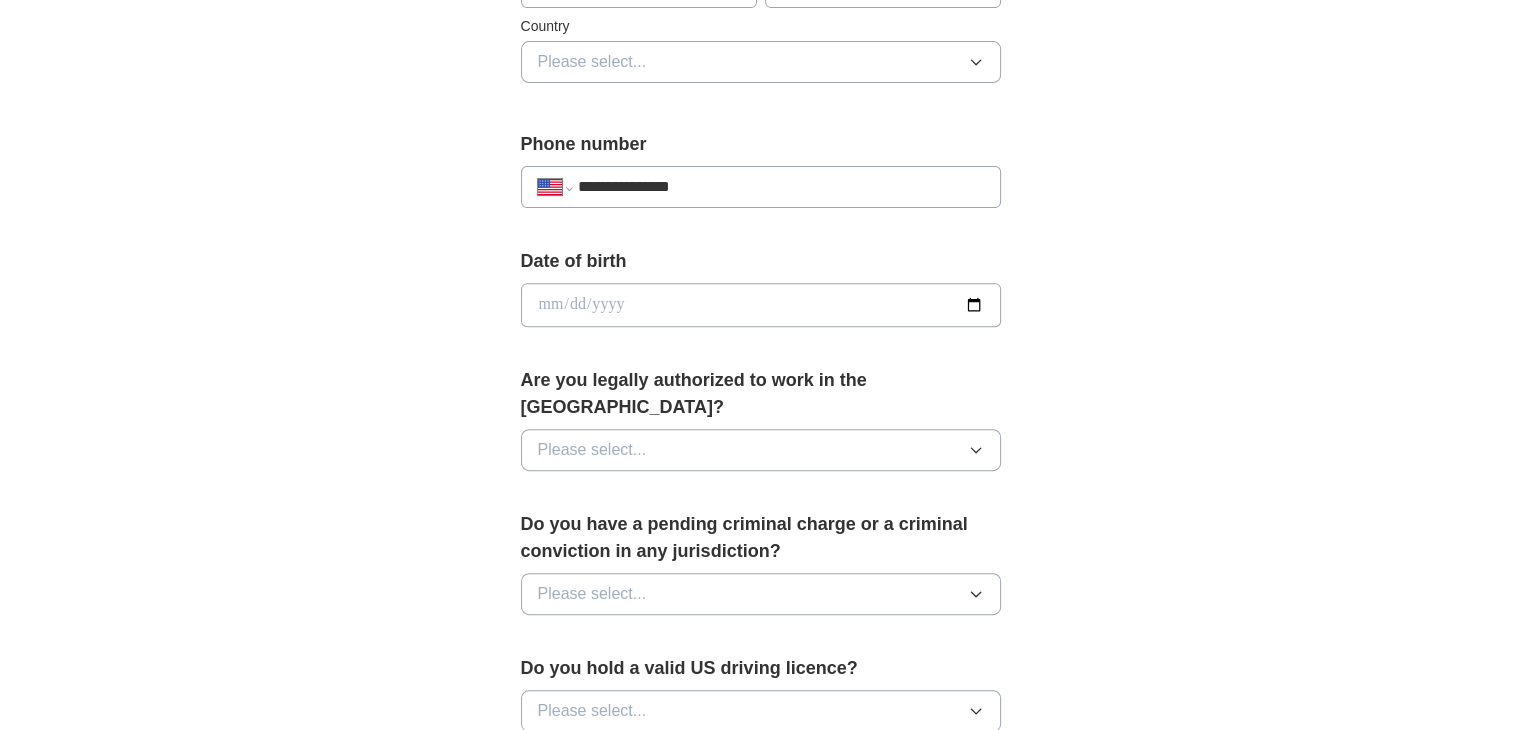 scroll, scrollTop: 700, scrollLeft: 0, axis: vertical 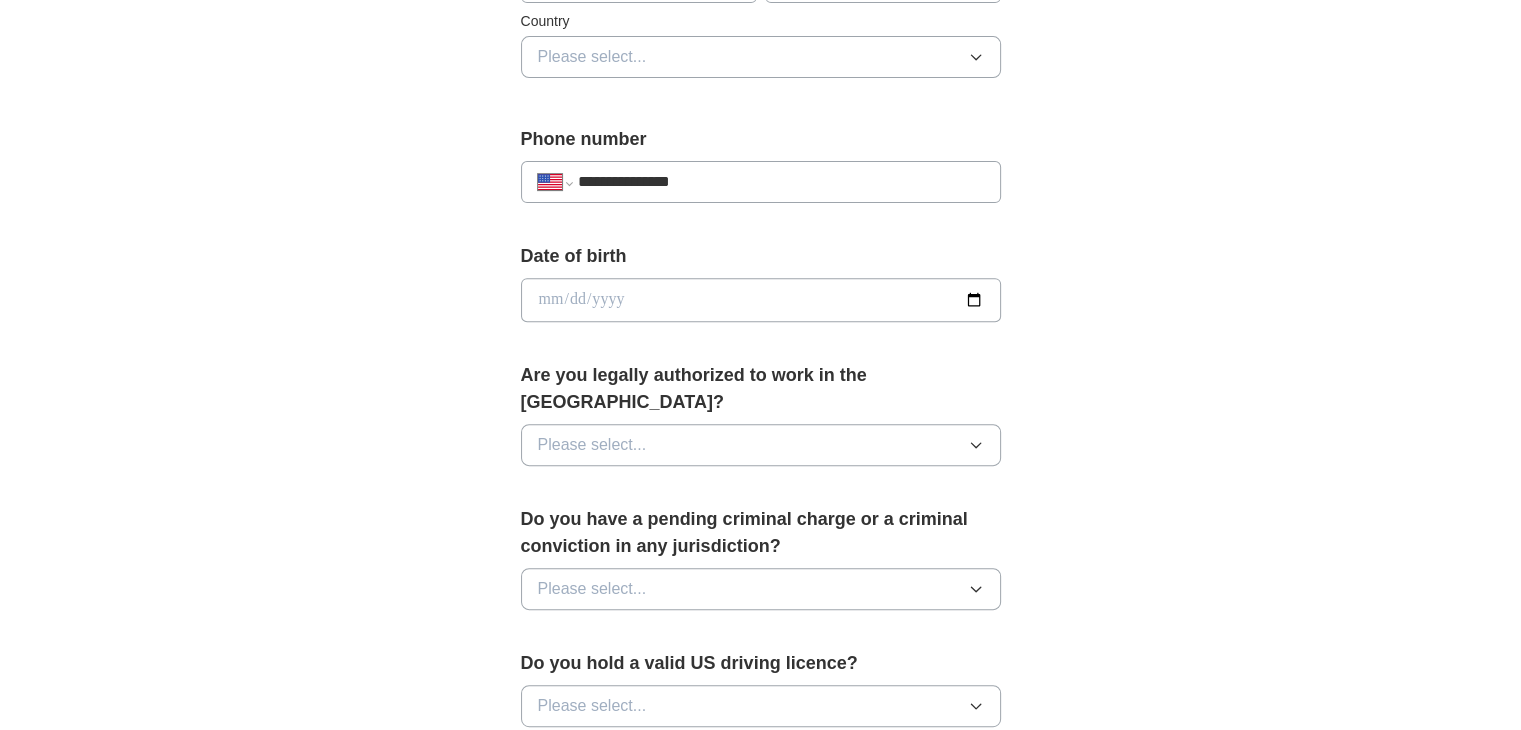 type on "**********" 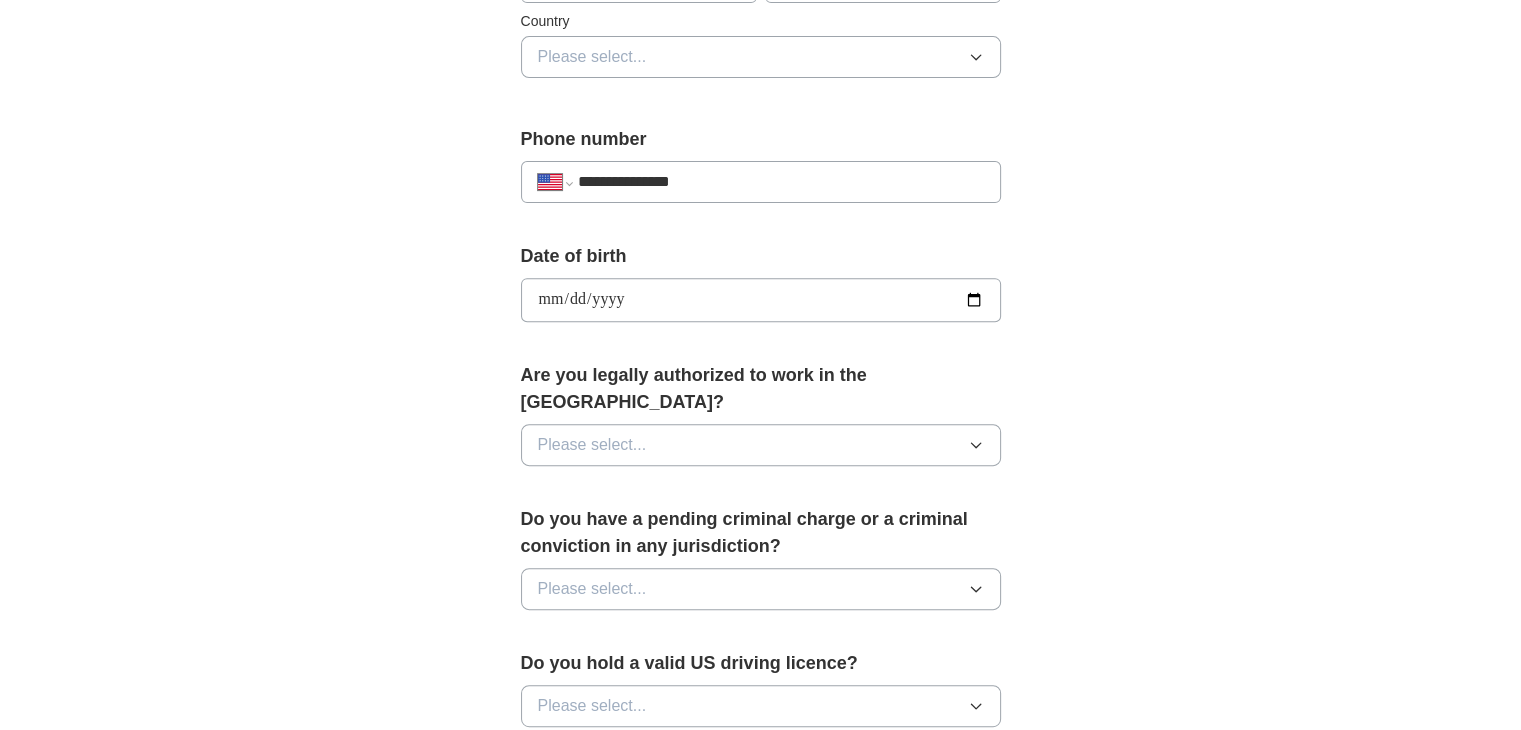 type on "**********" 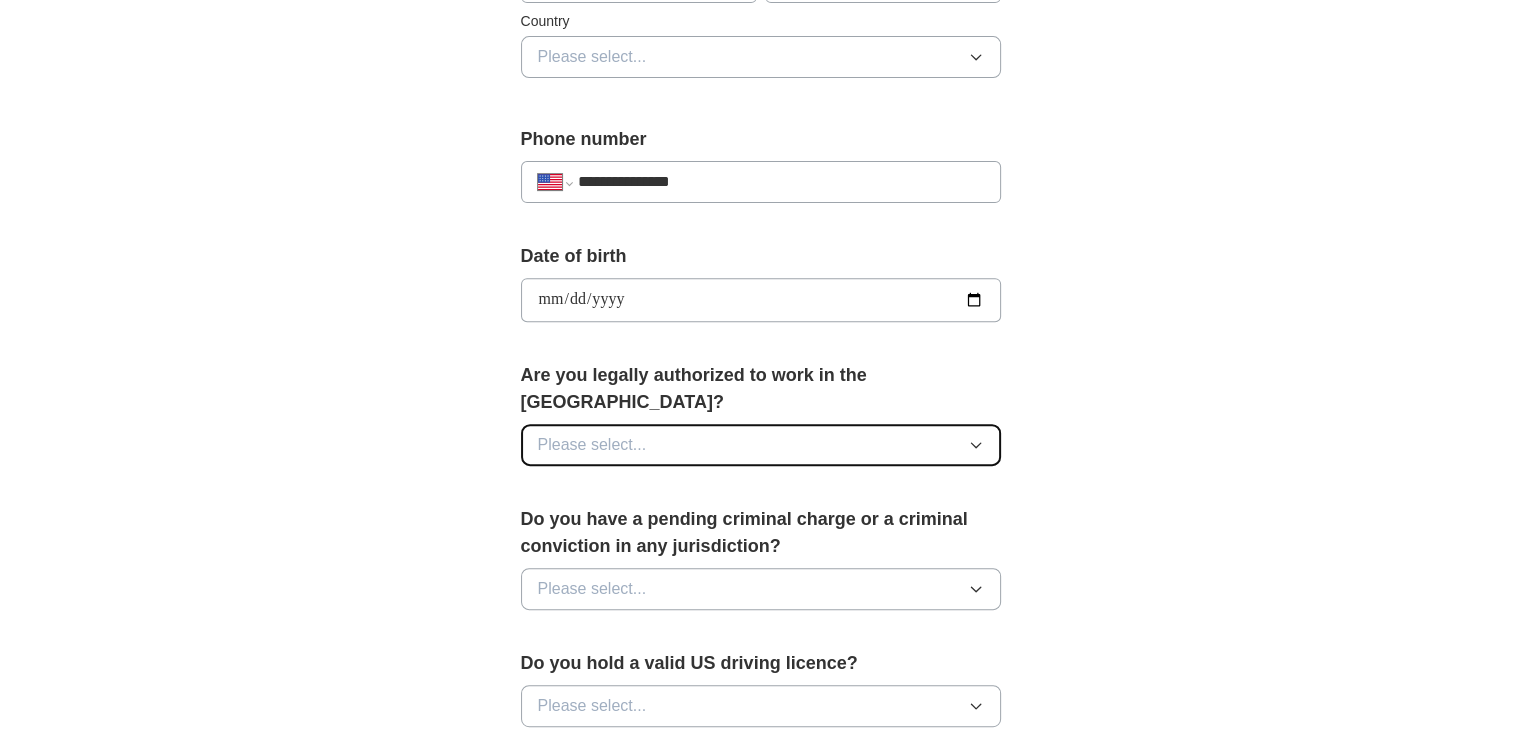 click on "Please select..." at bounding box center (761, 445) 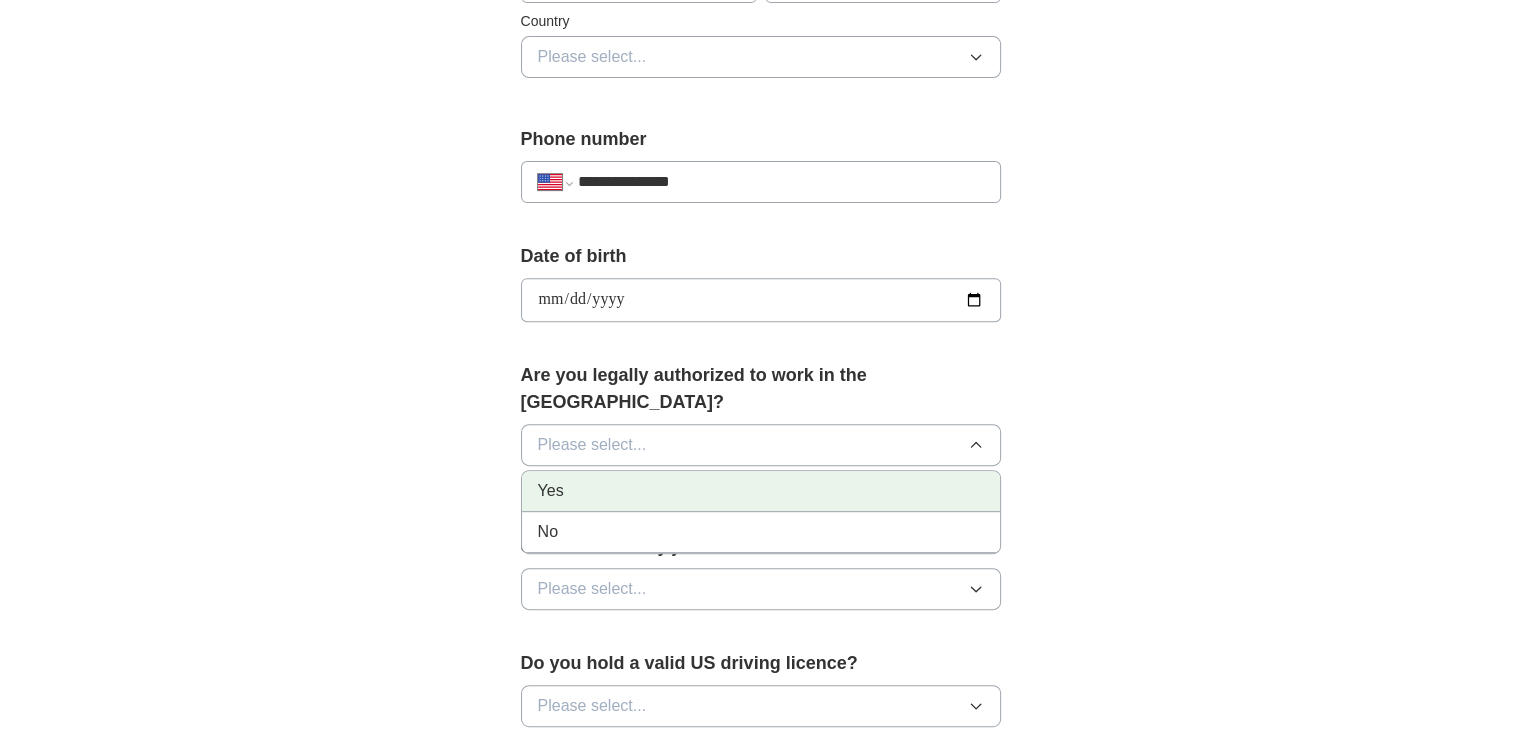 click on "Yes" at bounding box center [761, 491] 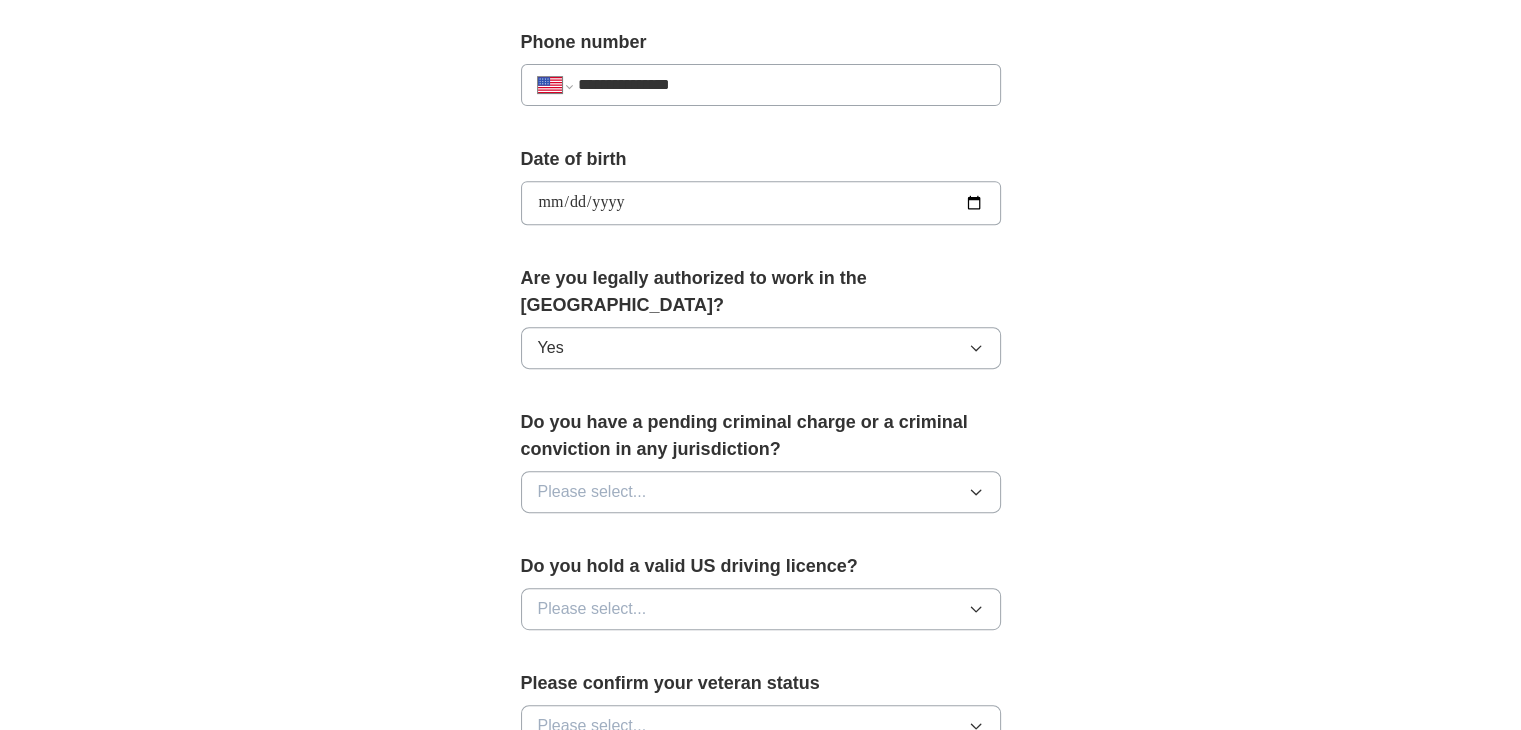 scroll, scrollTop: 800, scrollLeft: 0, axis: vertical 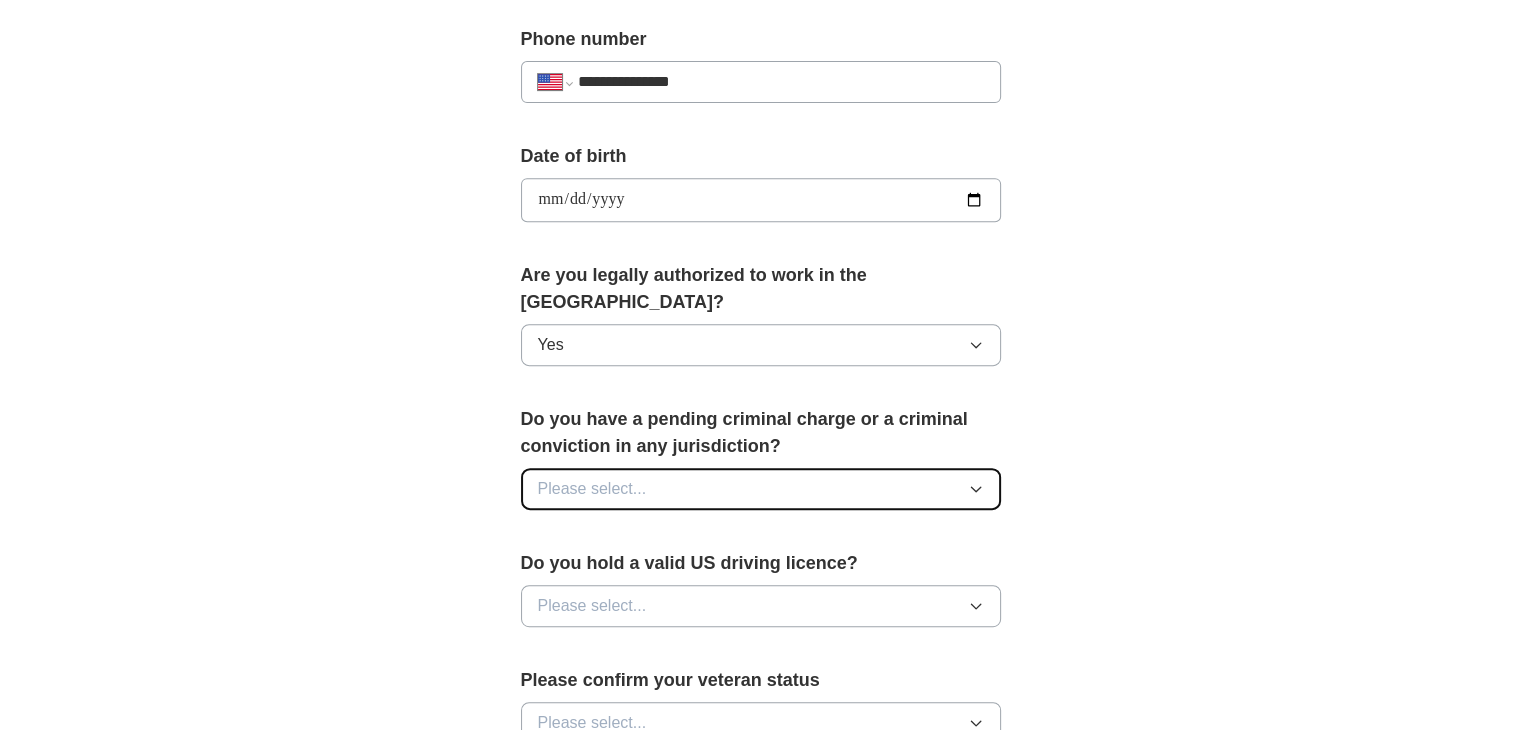 click on "Please select..." at bounding box center [761, 489] 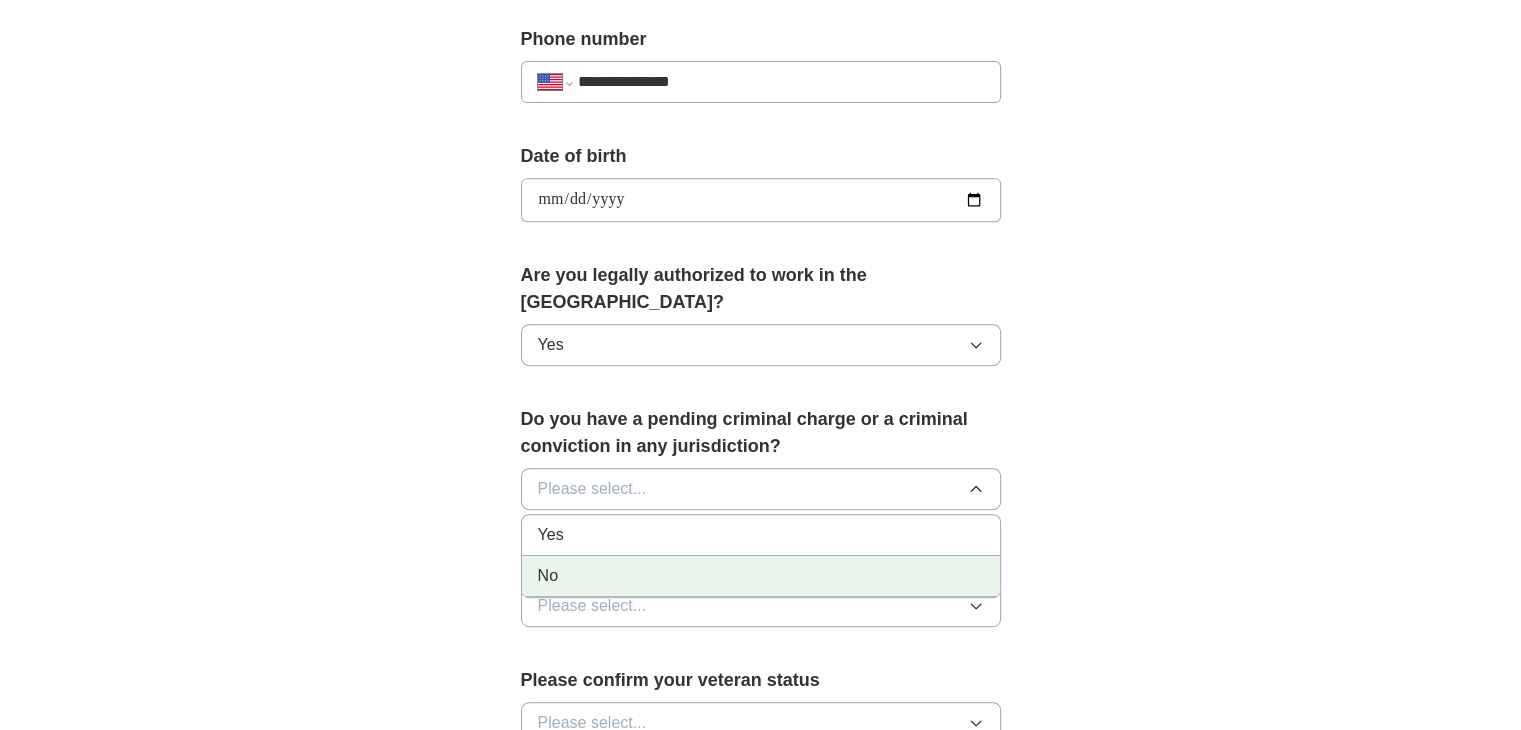 click on "No" at bounding box center (761, 576) 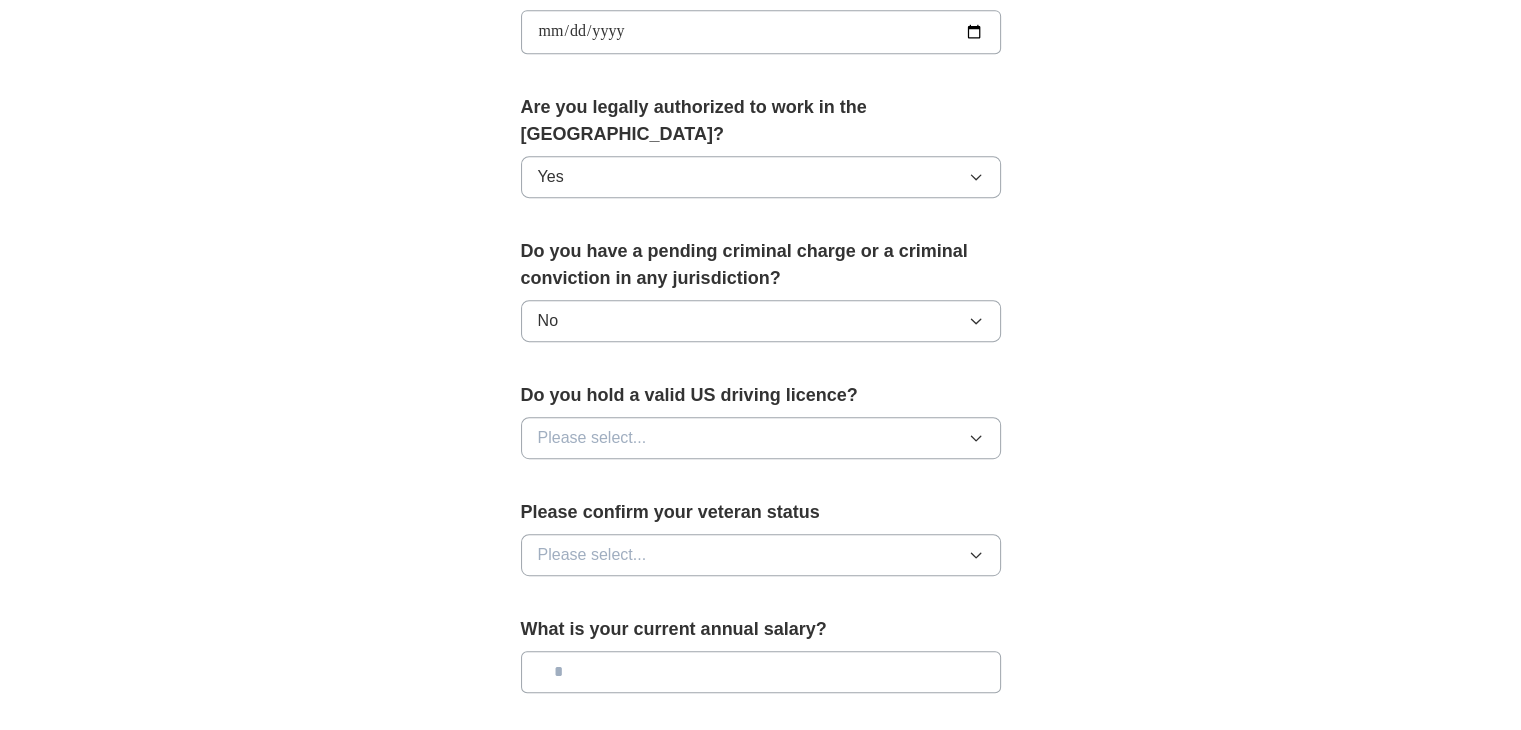 scroll, scrollTop: 1000, scrollLeft: 0, axis: vertical 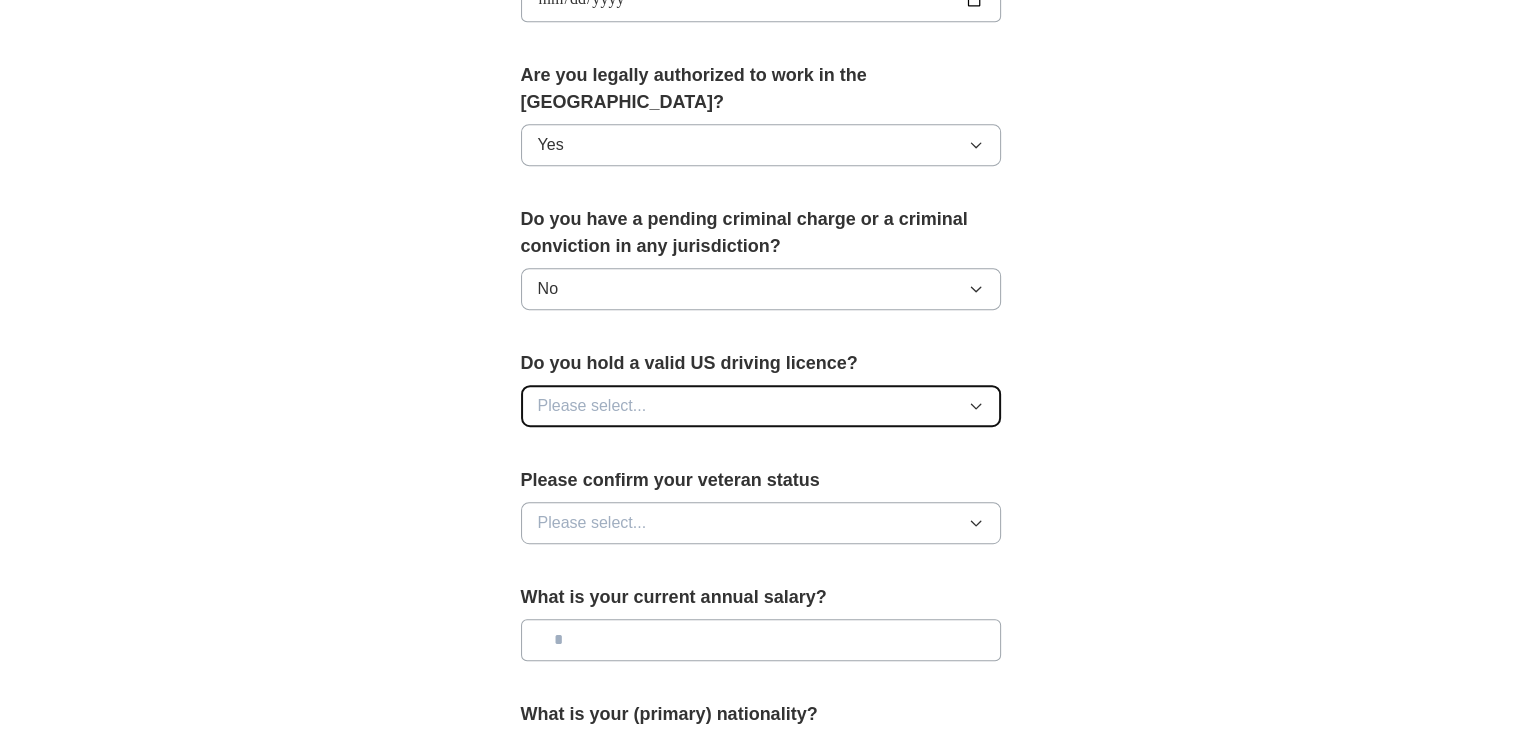 click on "Please select..." at bounding box center (761, 406) 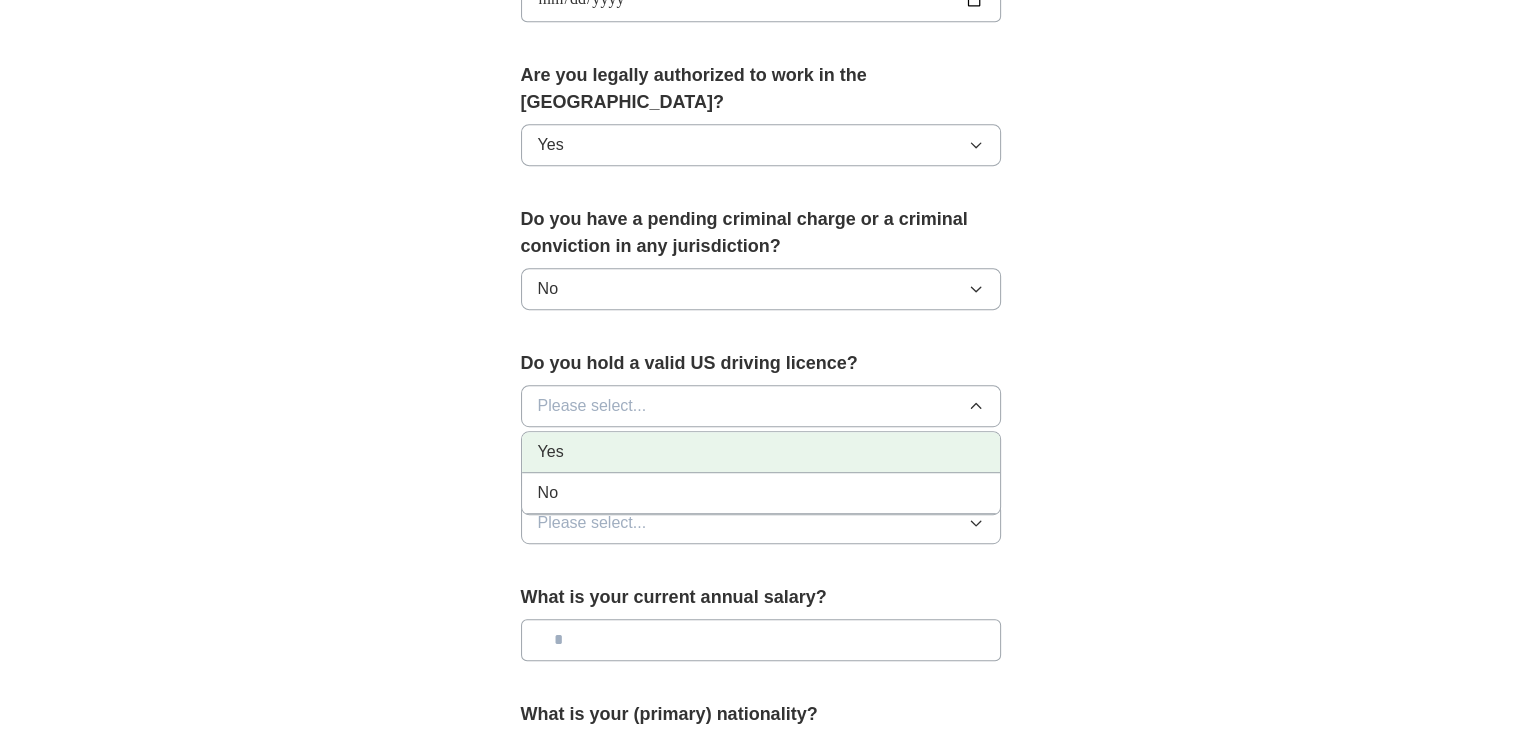 click on "Yes" at bounding box center [761, 452] 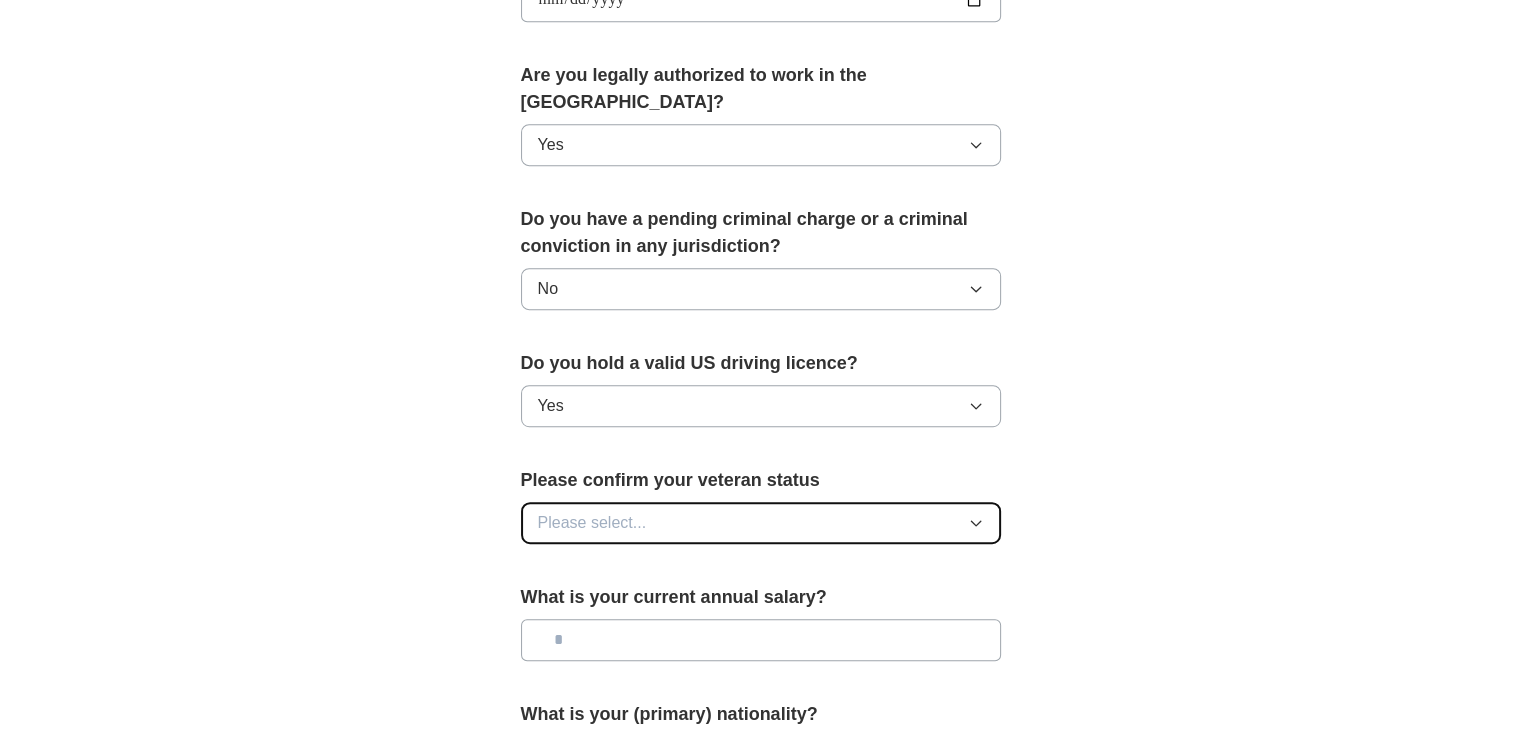 click on "Please select..." at bounding box center (592, 523) 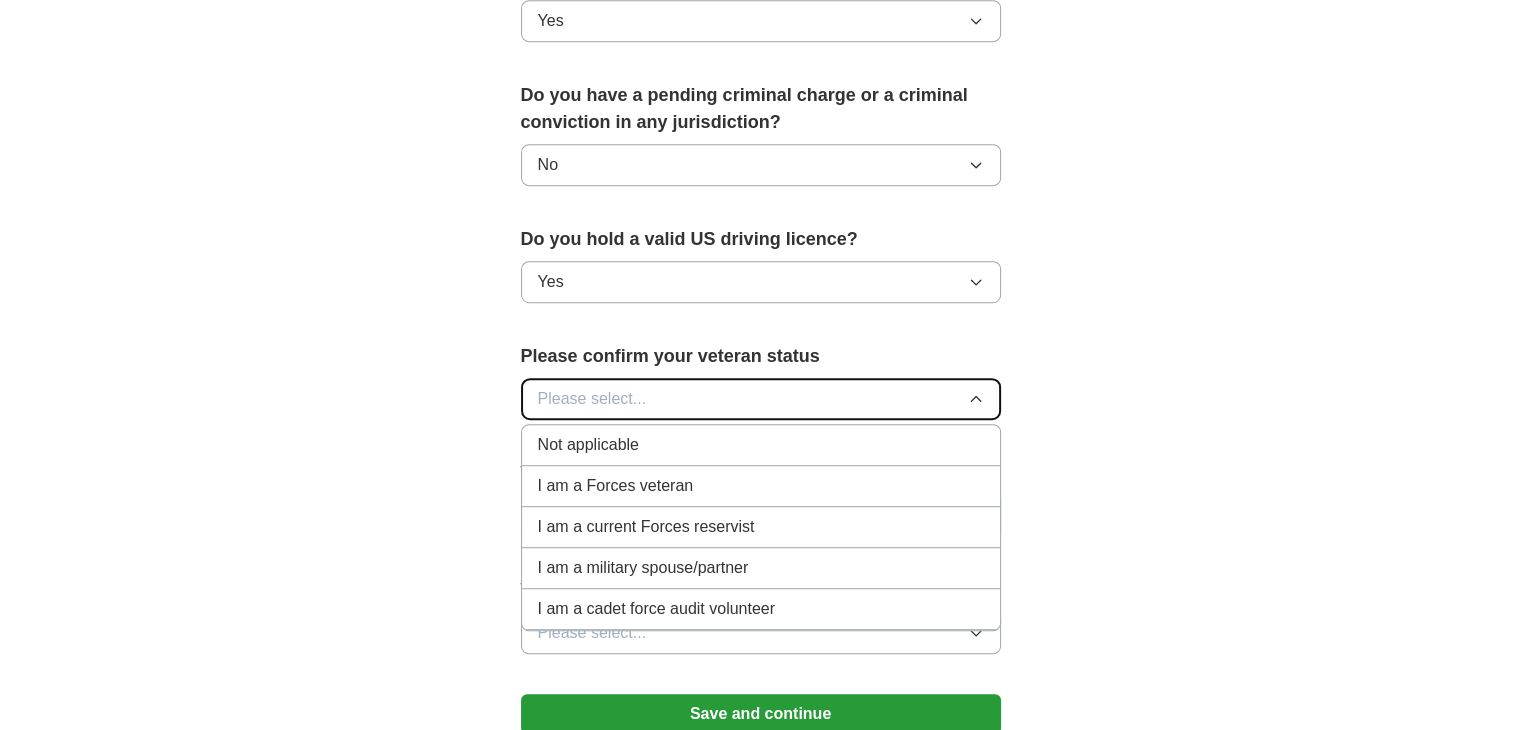 scroll, scrollTop: 1117, scrollLeft: 0, axis: vertical 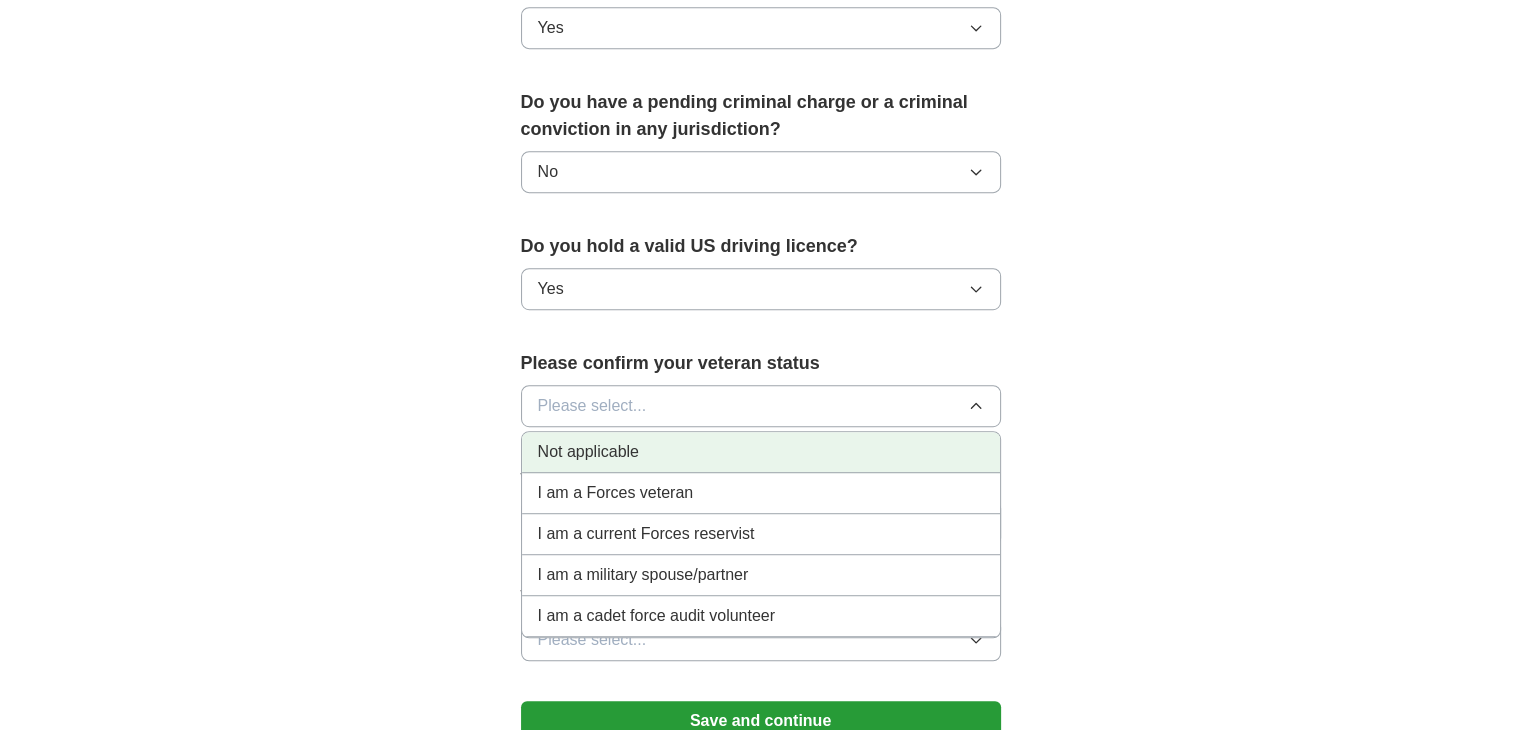 click on "Not applicable" at bounding box center [588, 452] 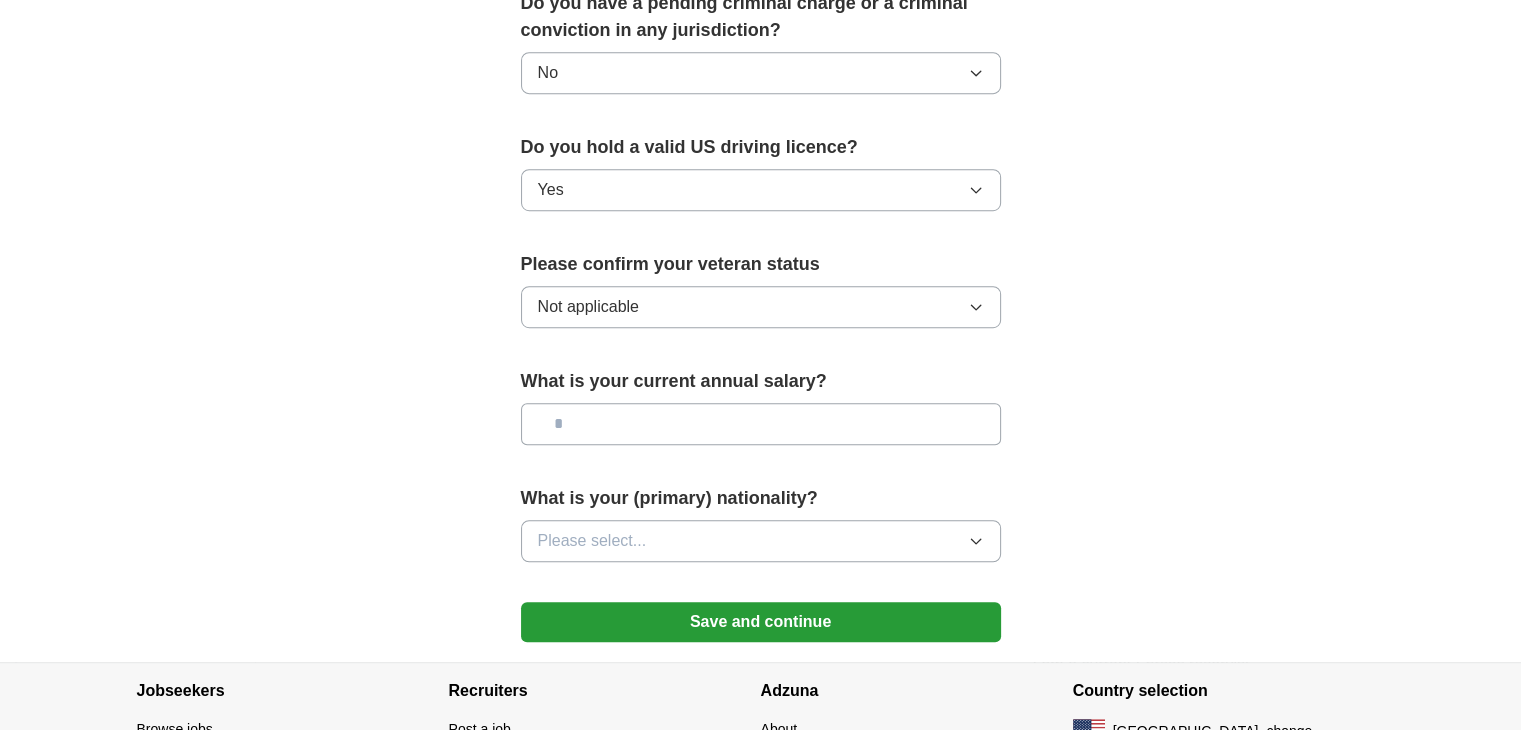 scroll, scrollTop: 1217, scrollLeft: 0, axis: vertical 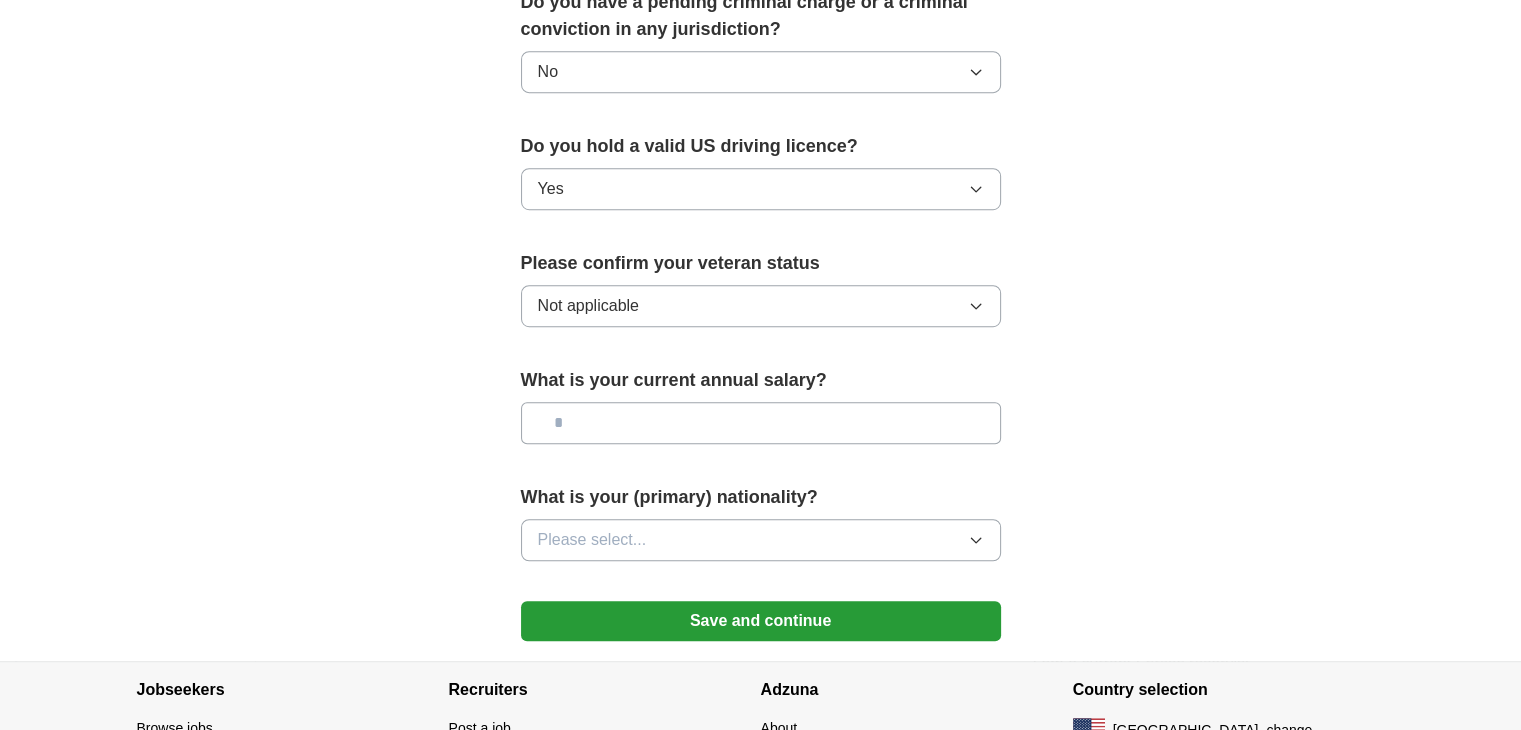 click at bounding box center (761, 423) 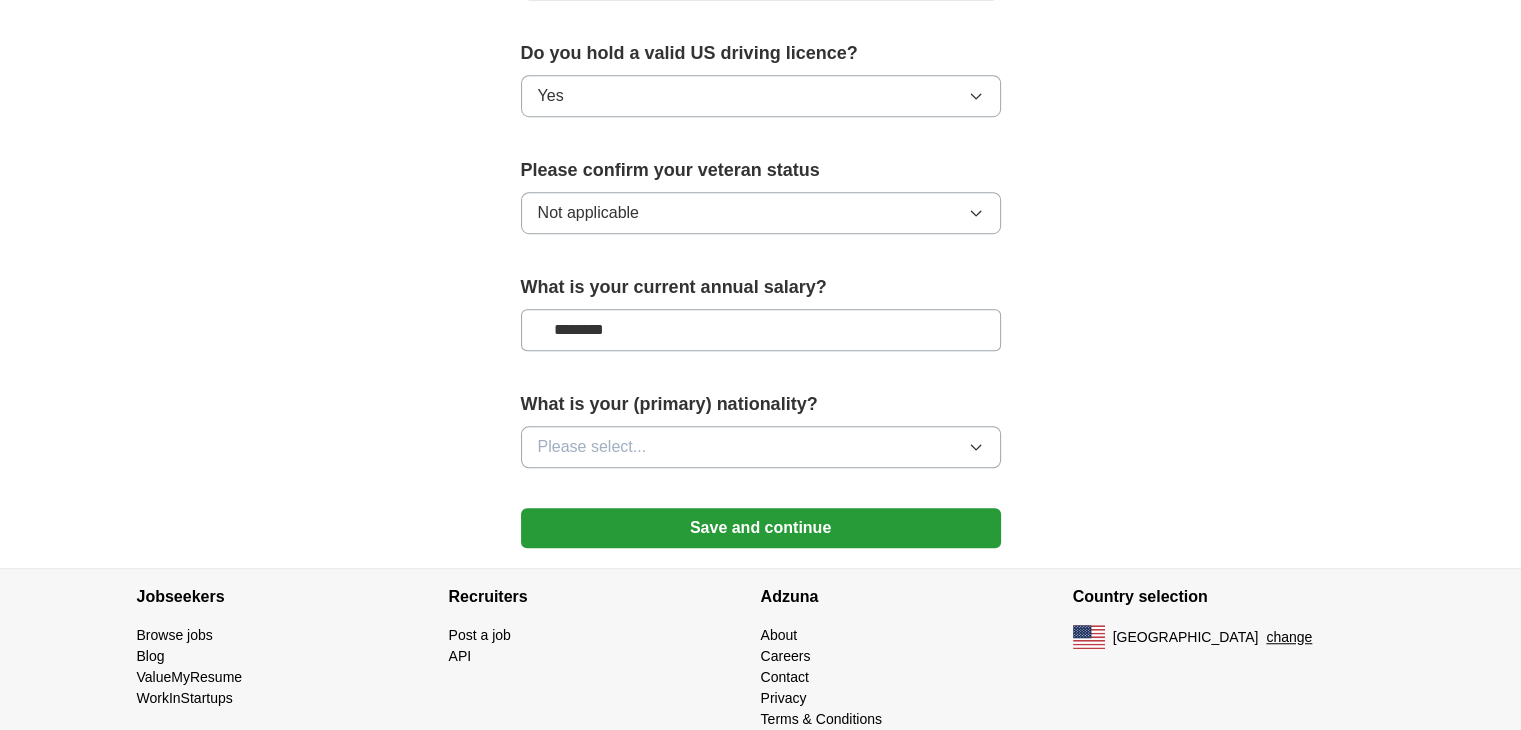 scroll, scrollTop: 1317, scrollLeft: 0, axis: vertical 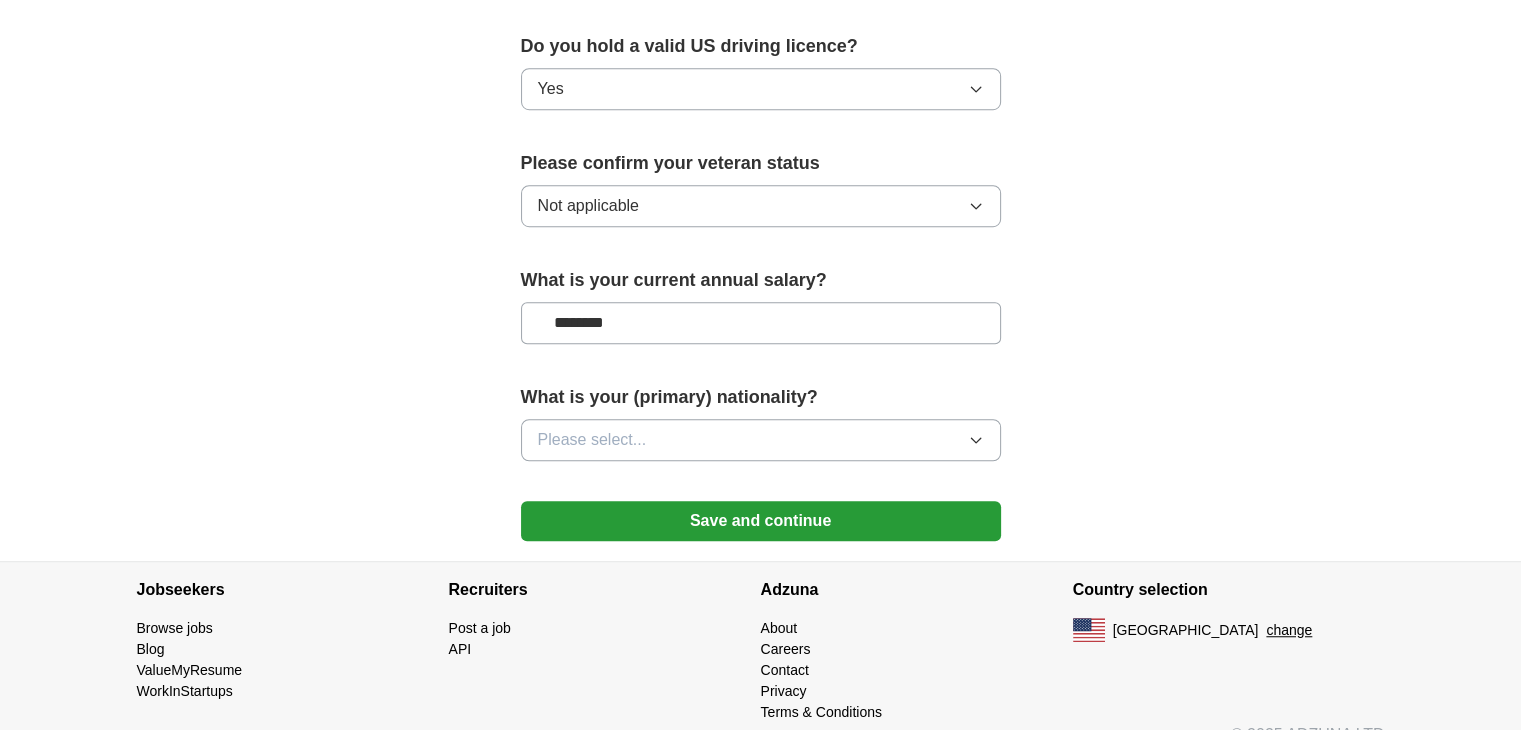 type on "********" 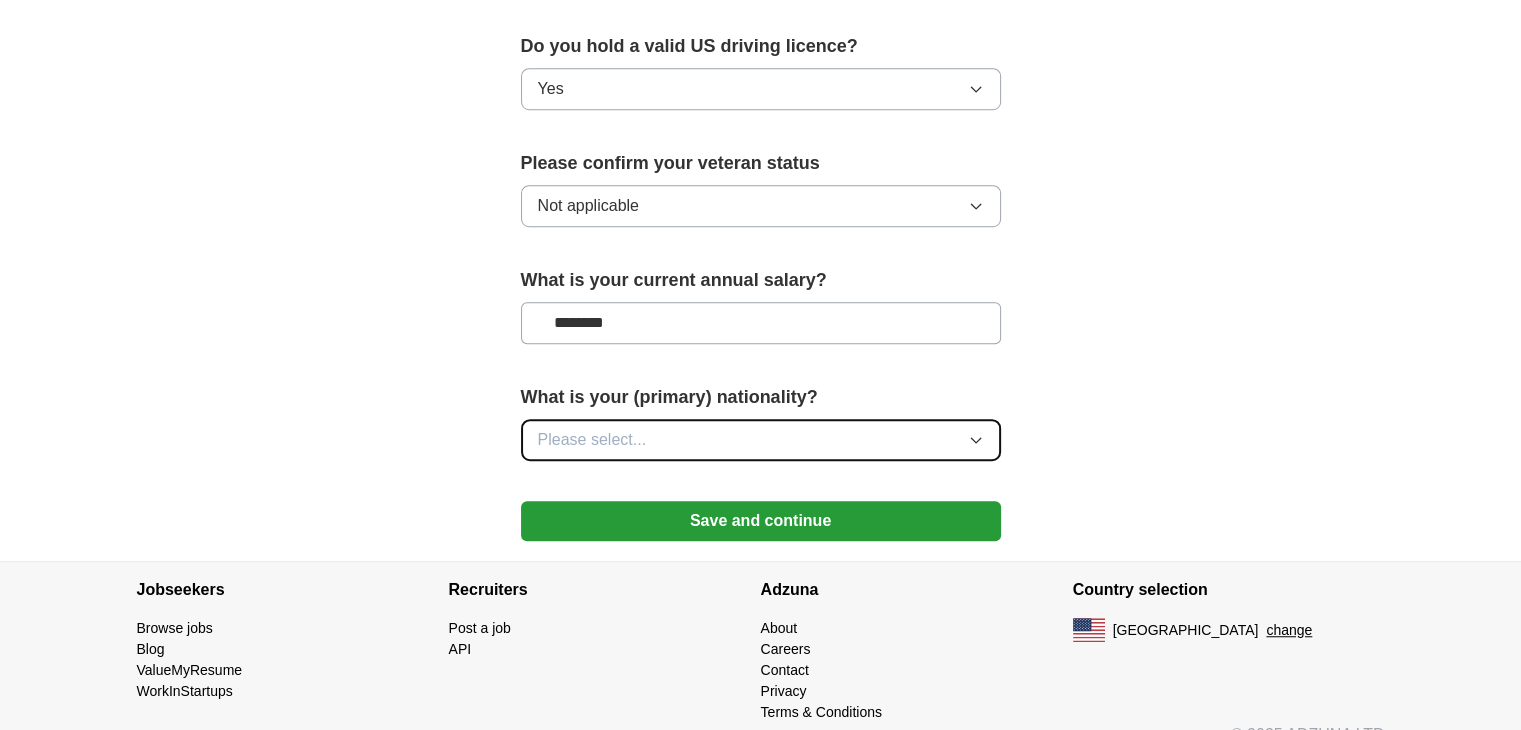 click on "Please select..." at bounding box center [761, 440] 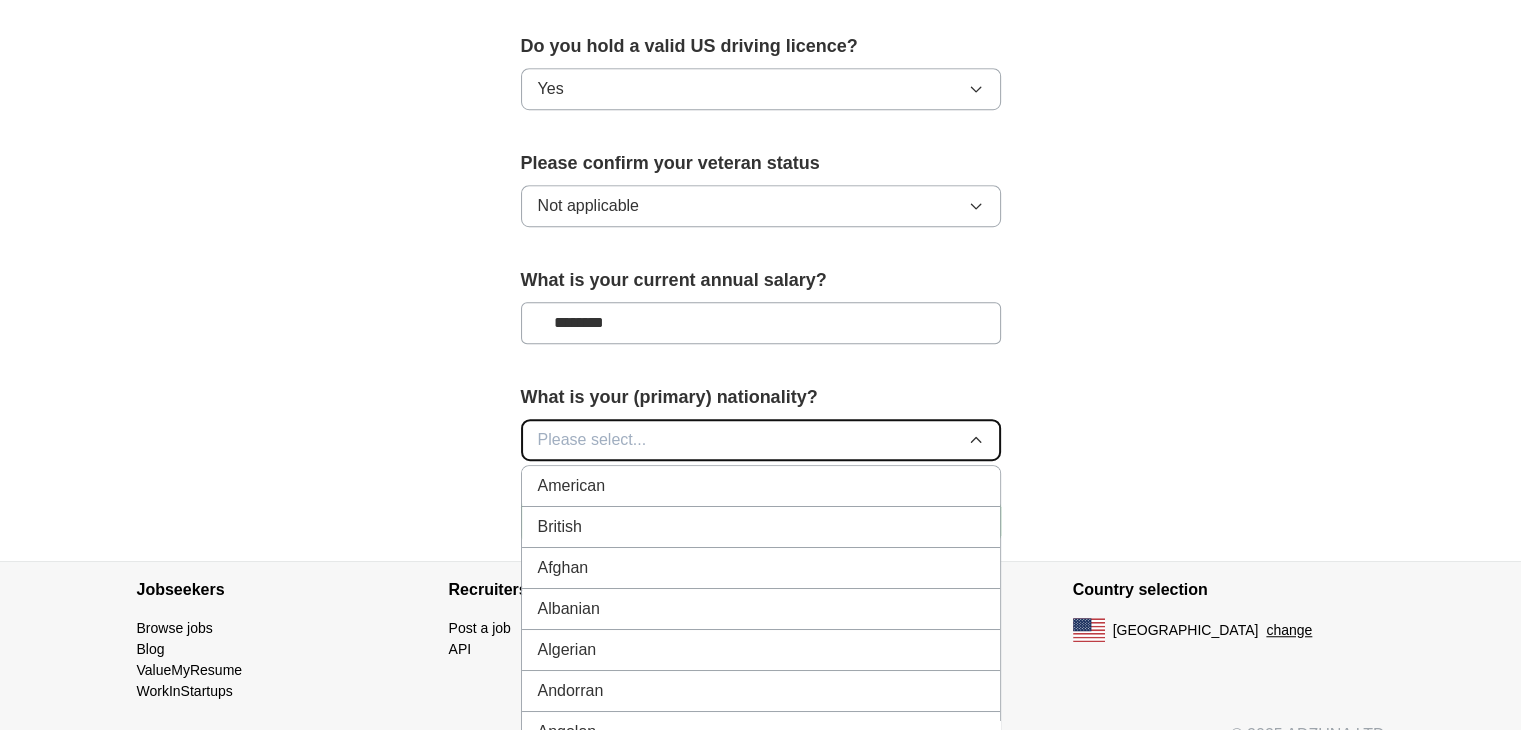 type 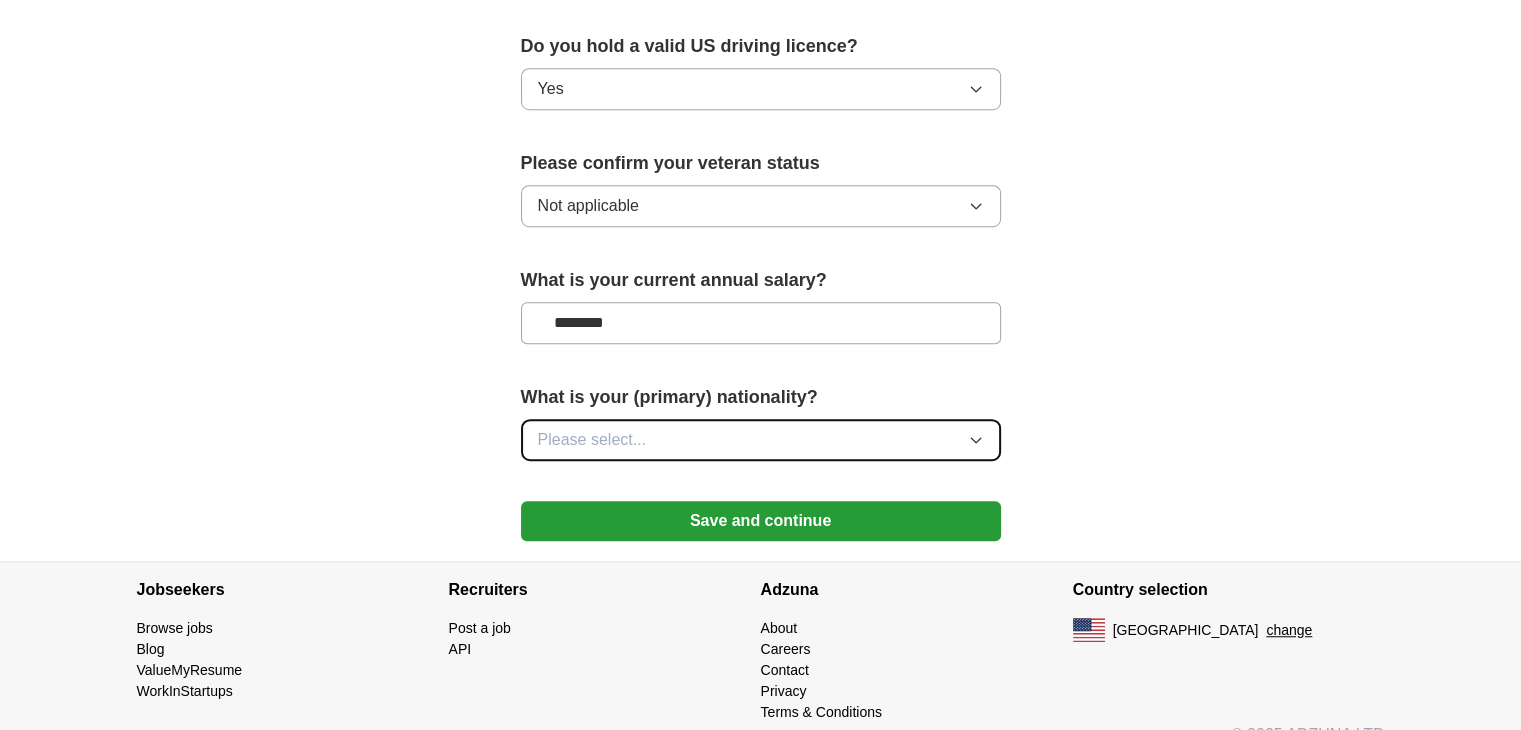 click on "Please select..." at bounding box center (761, 440) 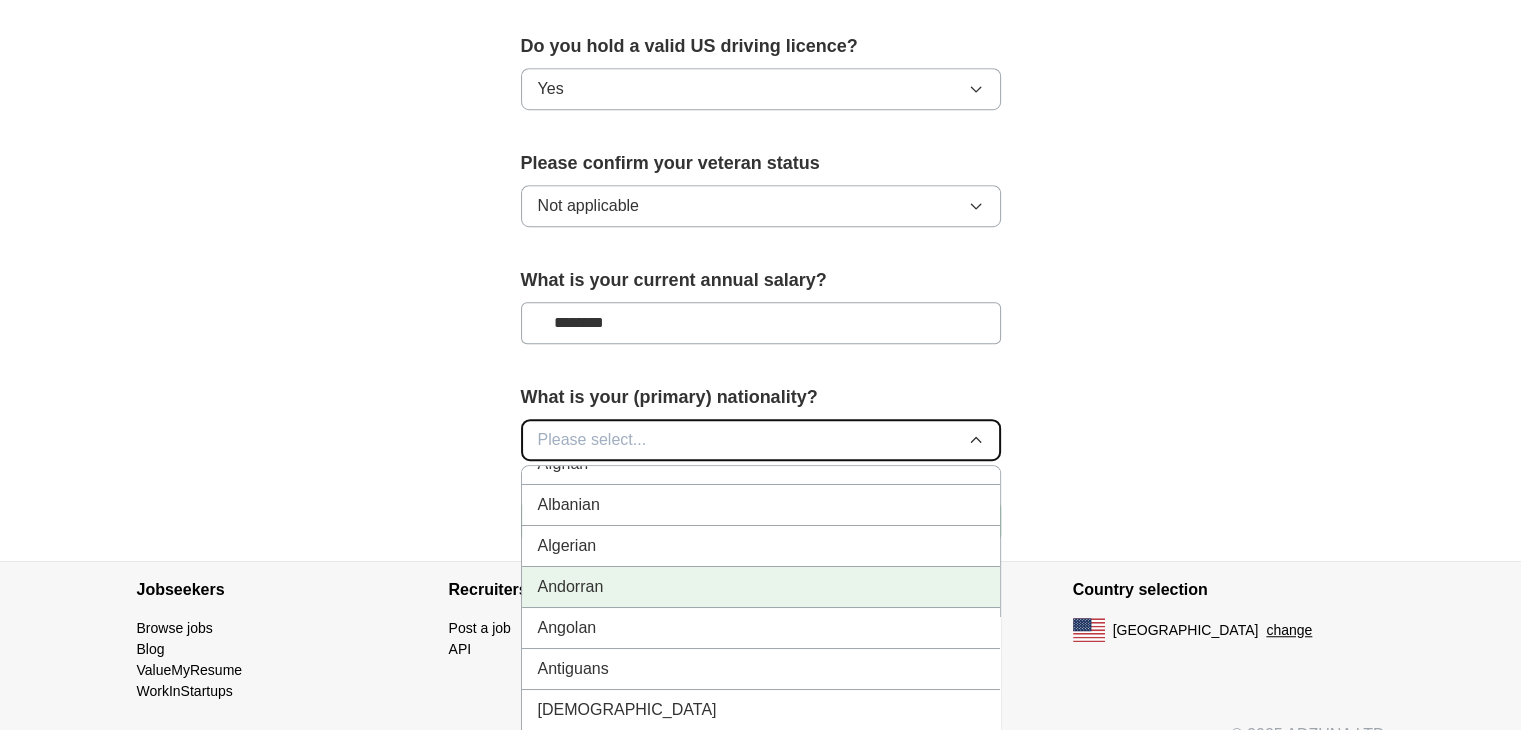 scroll, scrollTop: 100, scrollLeft: 0, axis: vertical 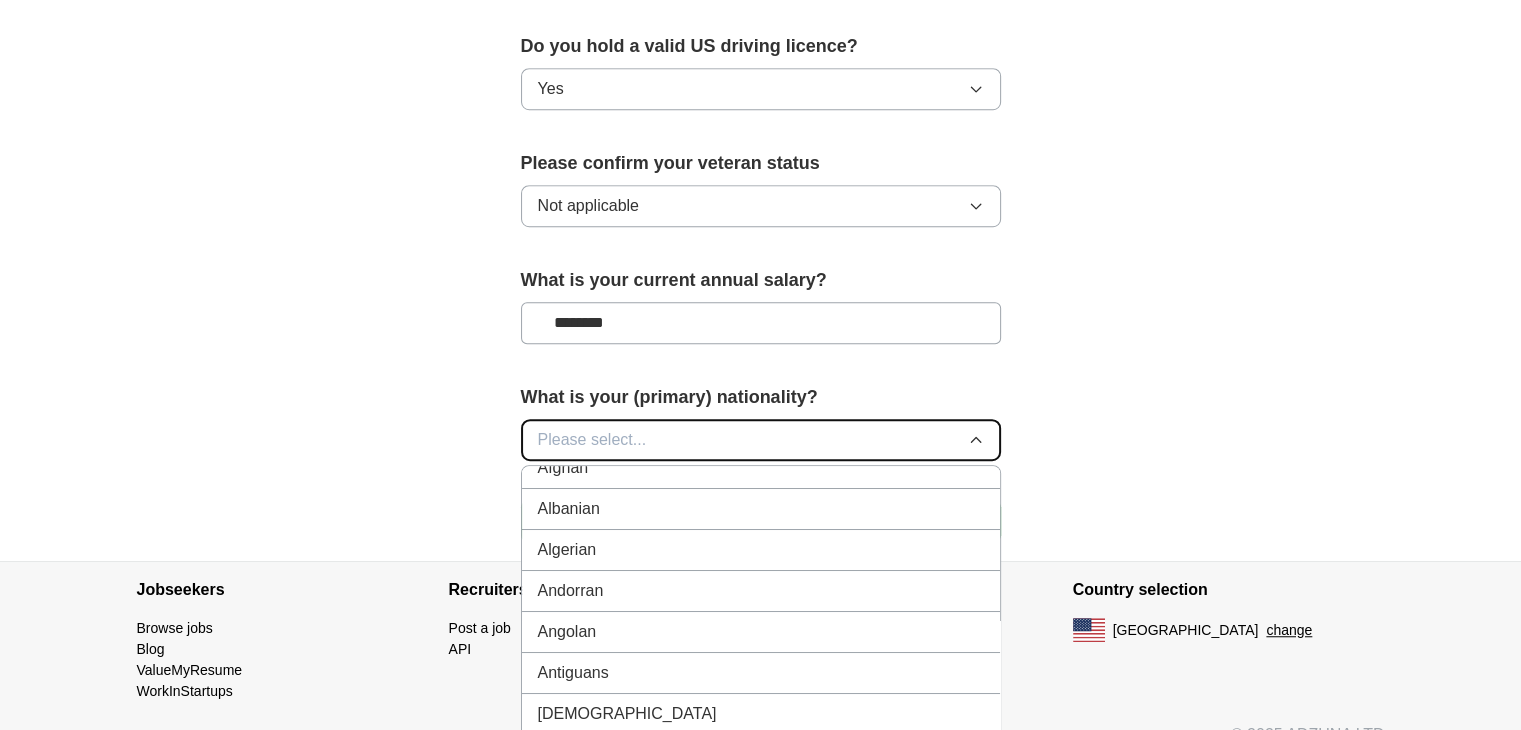 click on "Please select..." at bounding box center [761, 440] 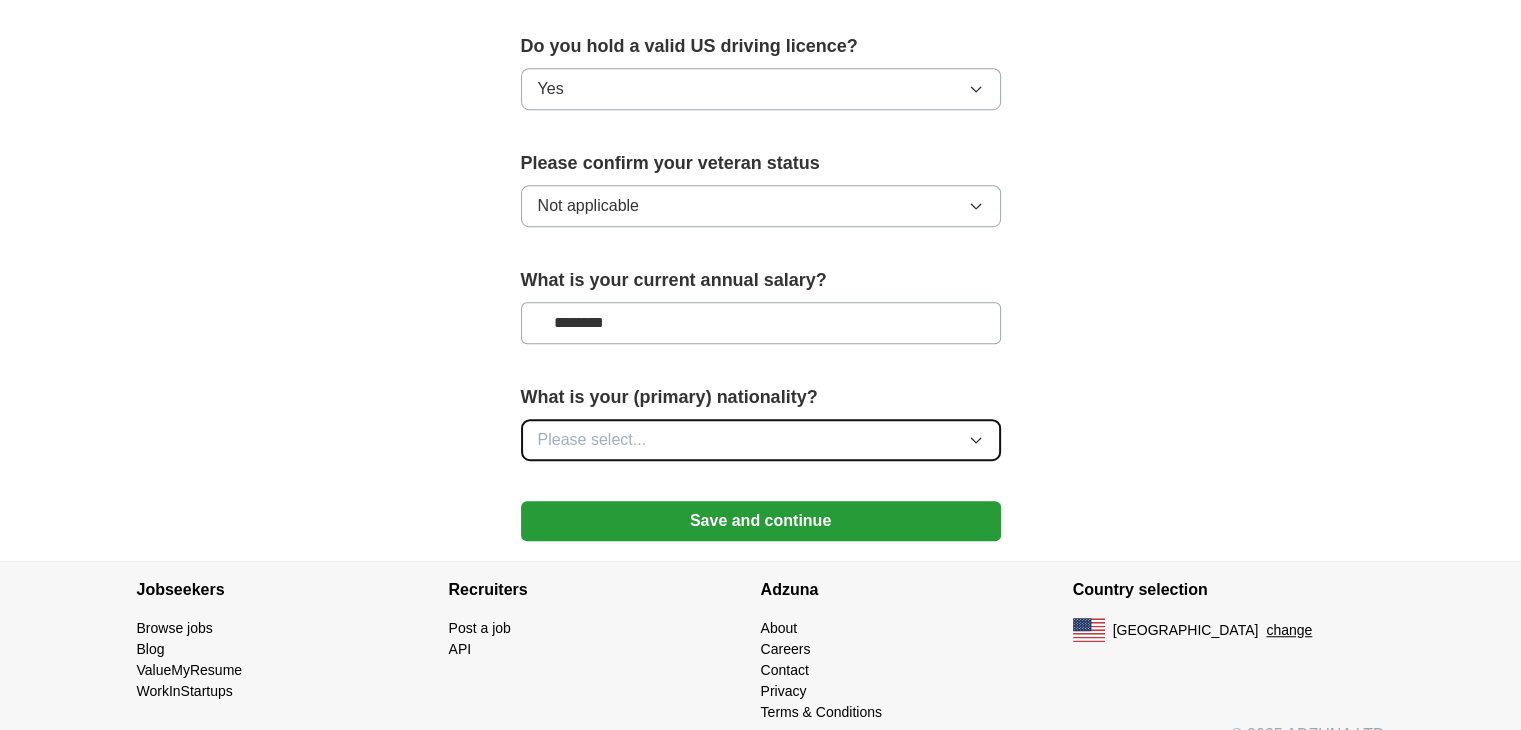 click on "Please select..." at bounding box center (761, 440) 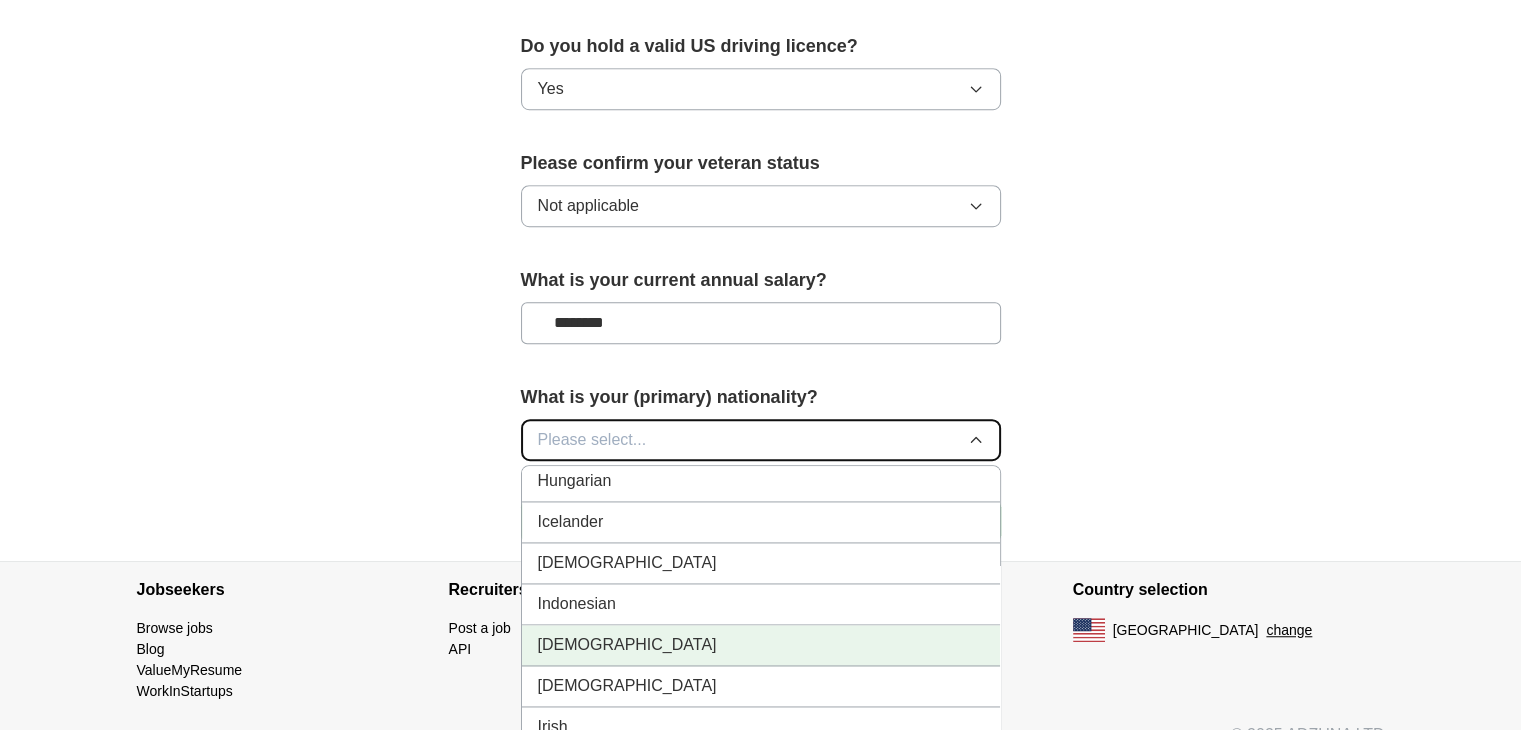 scroll, scrollTop: 3200, scrollLeft: 0, axis: vertical 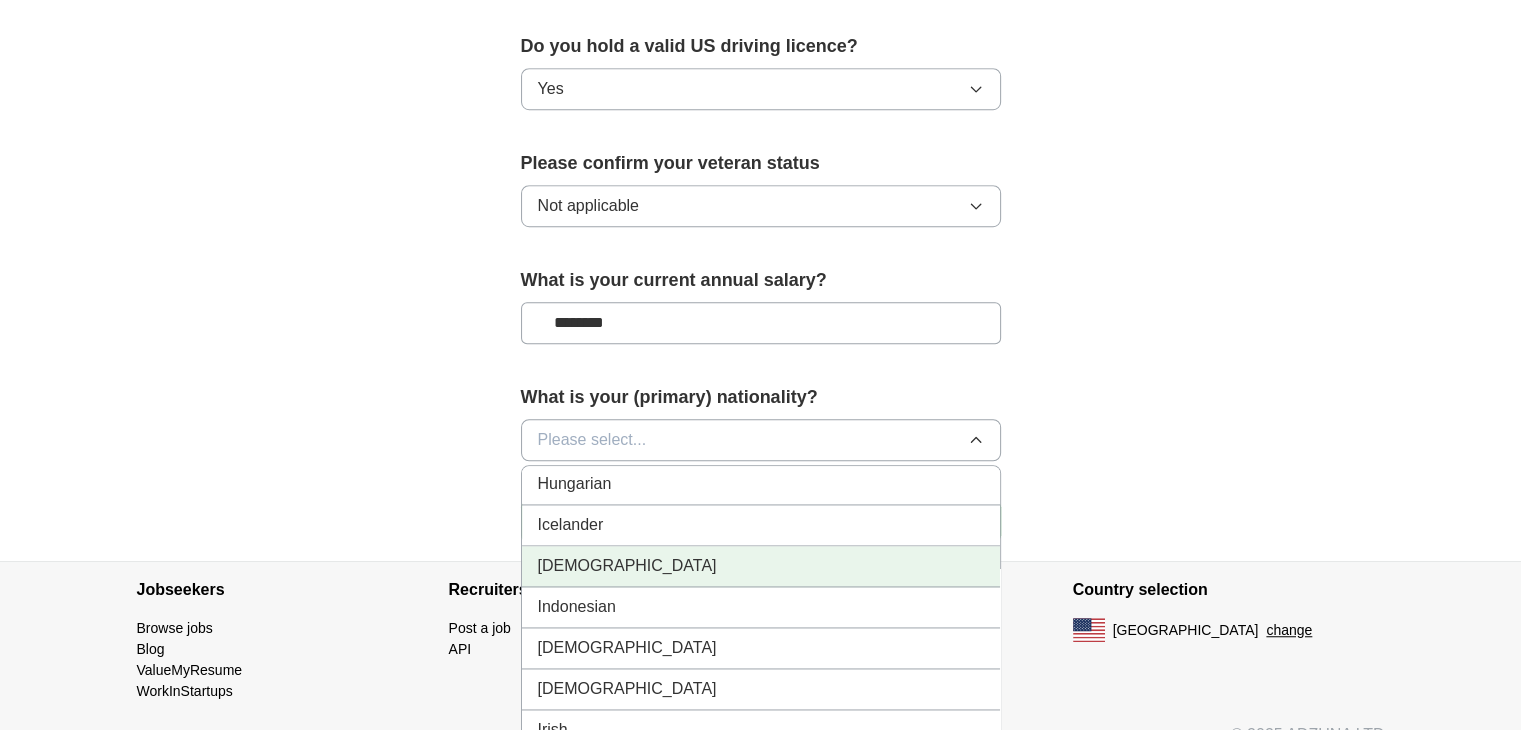 click on "[DEMOGRAPHIC_DATA]" at bounding box center (761, 566) 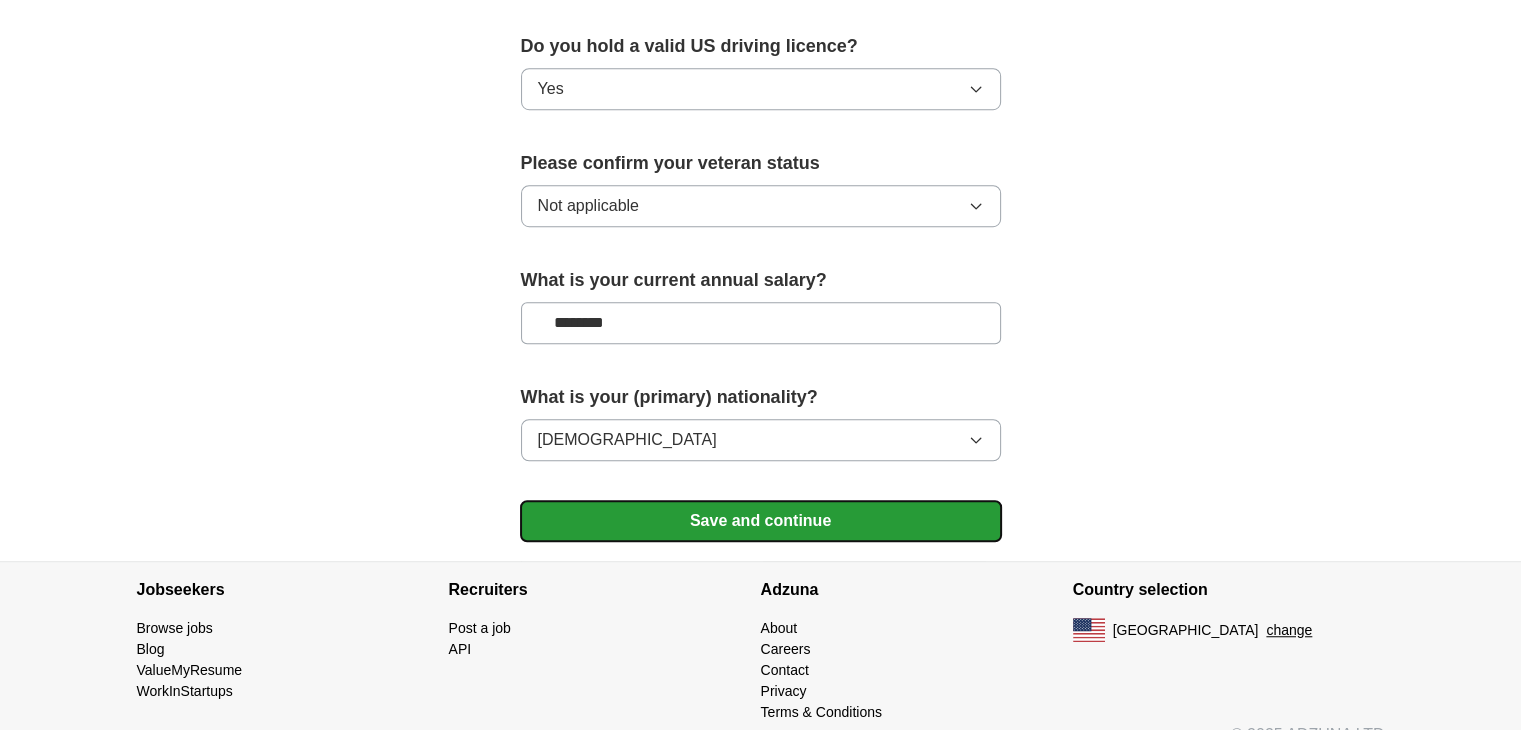 drag, startPoint x: 664, startPoint y: 480, endPoint x: 657, endPoint y: 490, distance: 12.206555 